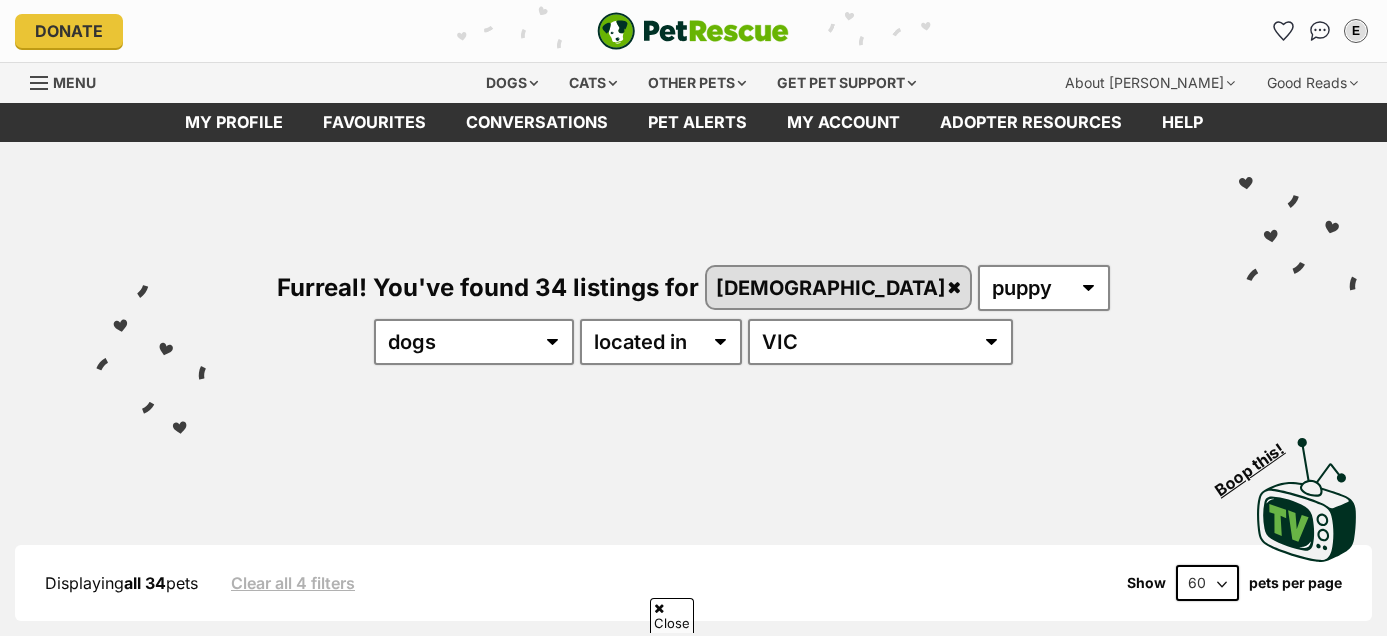 scroll, scrollTop: 458, scrollLeft: 0, axis: vertical 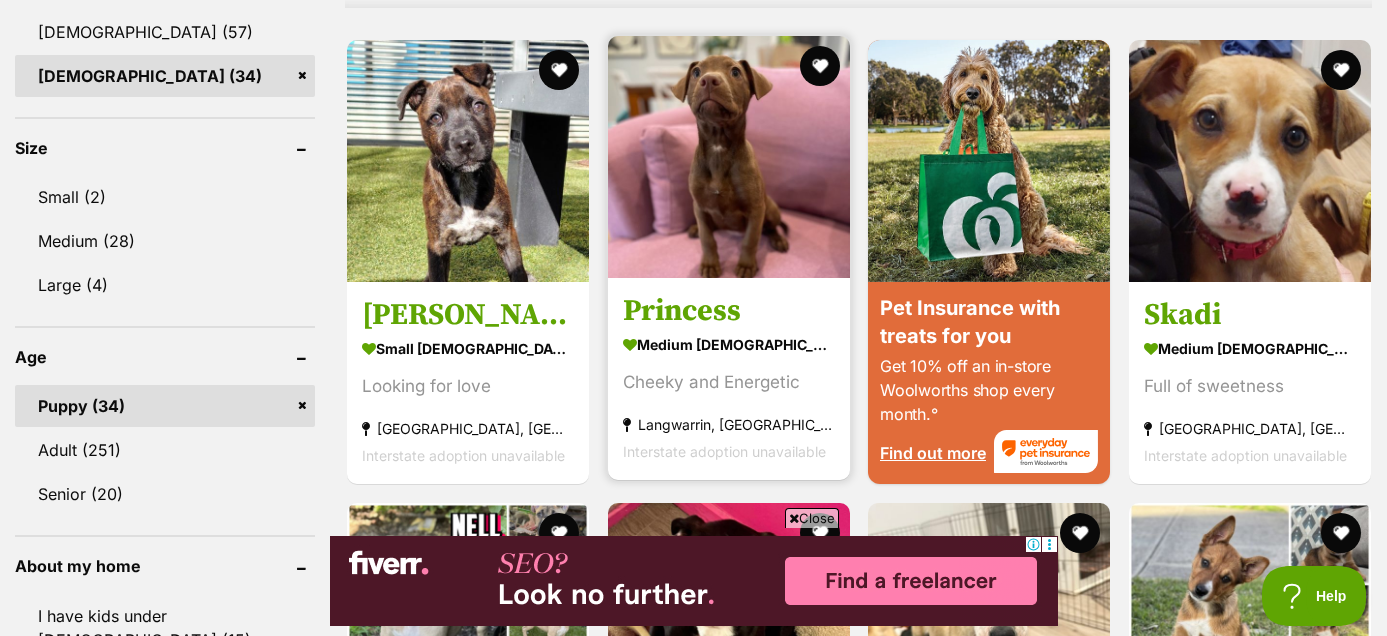 click on "Princess" at bounding box center [729, 311] 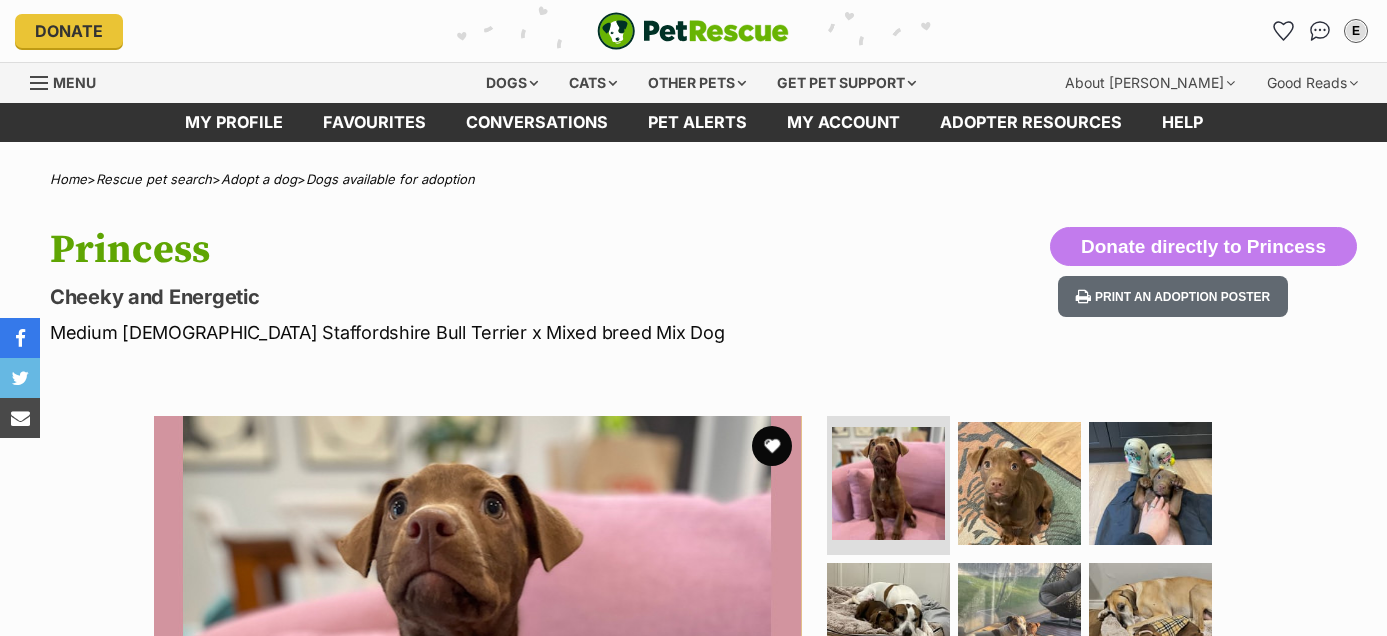 scroll, scrollTop: 0, scrollLeft: 0, axis: both 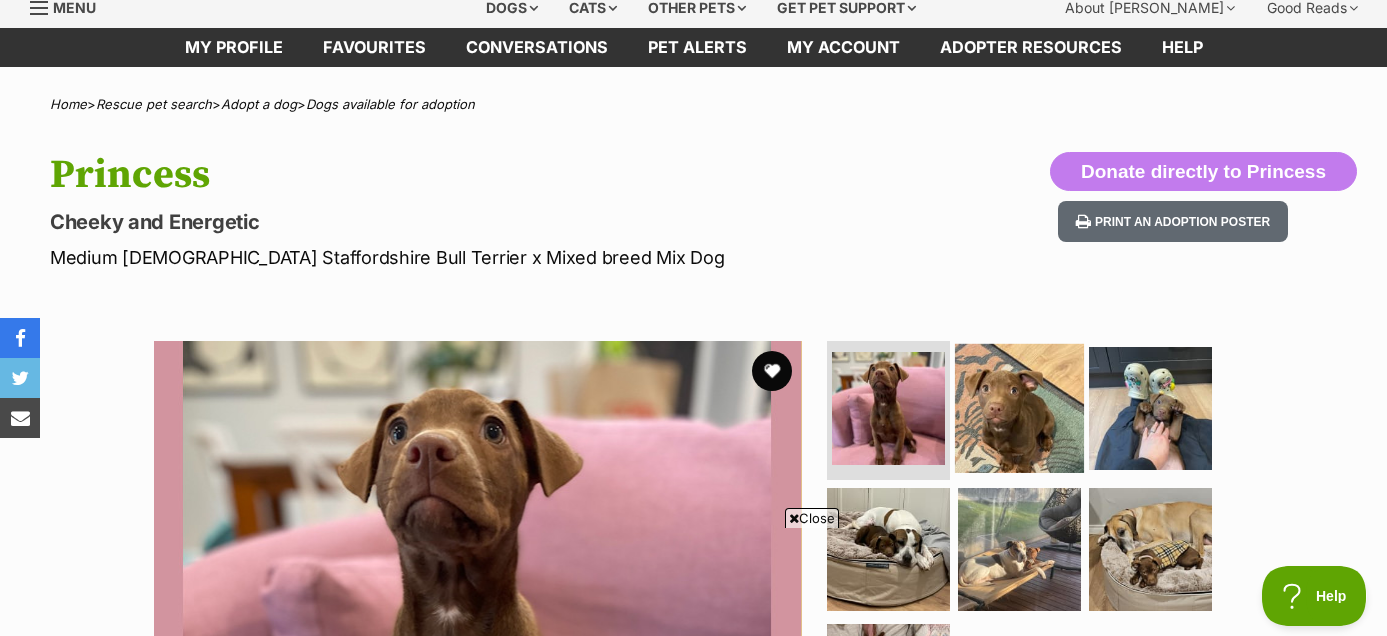 click at bounding box center (1019, 407) 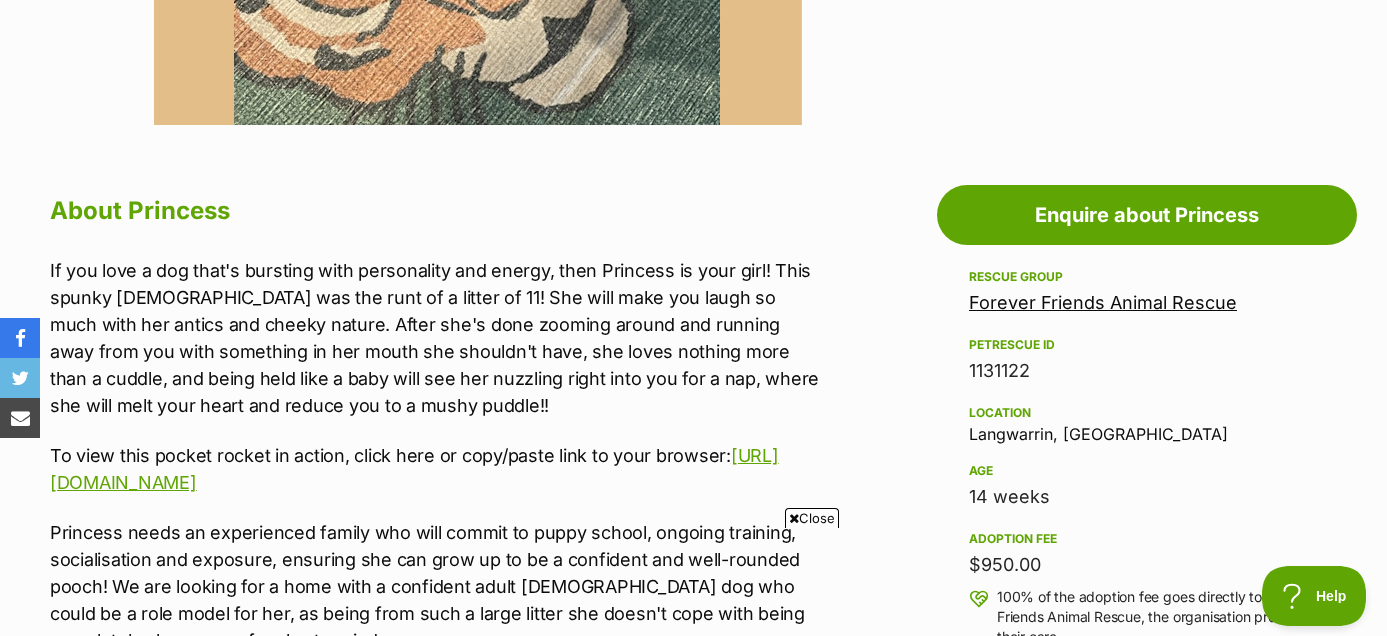 scroll, scrollTop: 904, scrollLeft: 0, axis: vertical 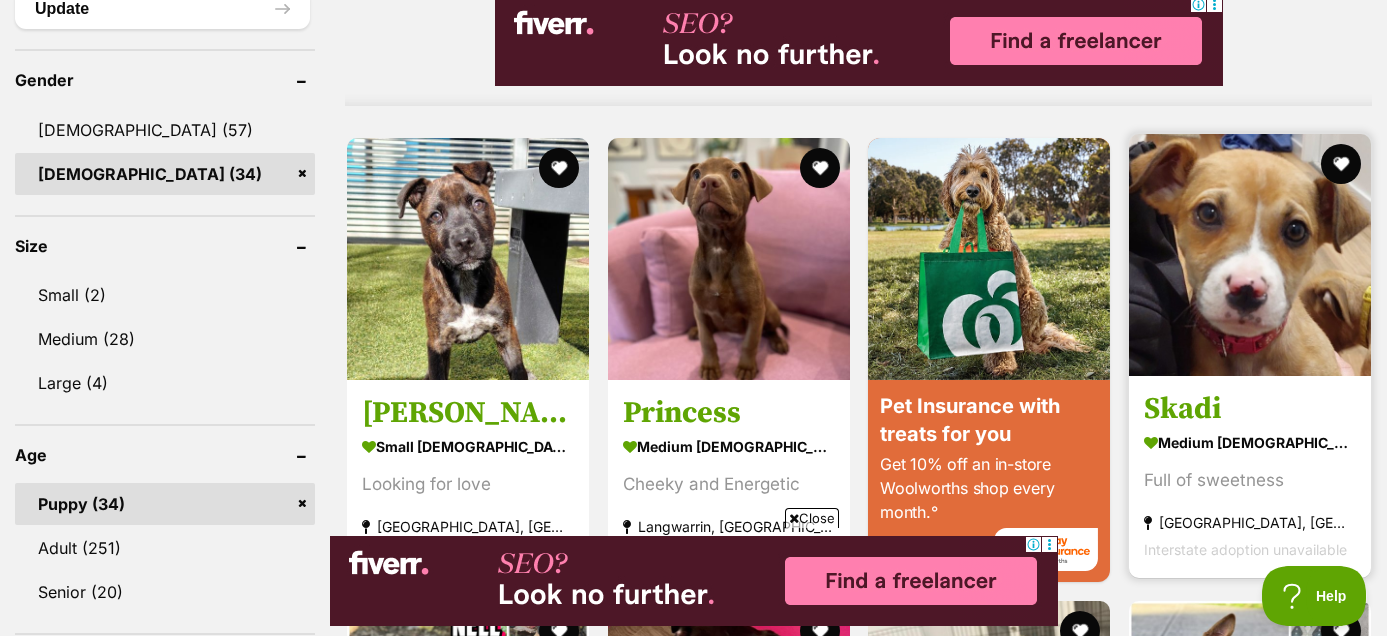 click on "Skadi
medium female Dog
Full of sweetness
Mount Eliza, VIC
Interstate adoption unavailable" at bounding box center (1250, 476) 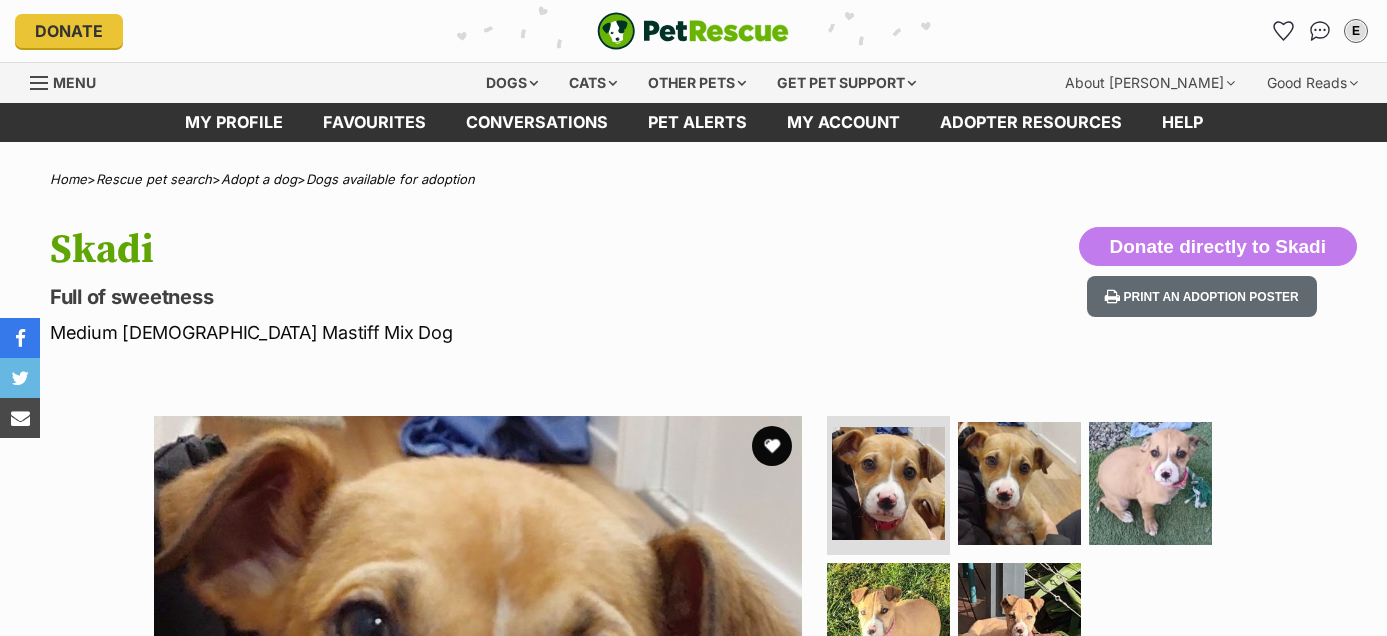 scroll, scrollTop: 0, scrollLeft: 0, axis: both 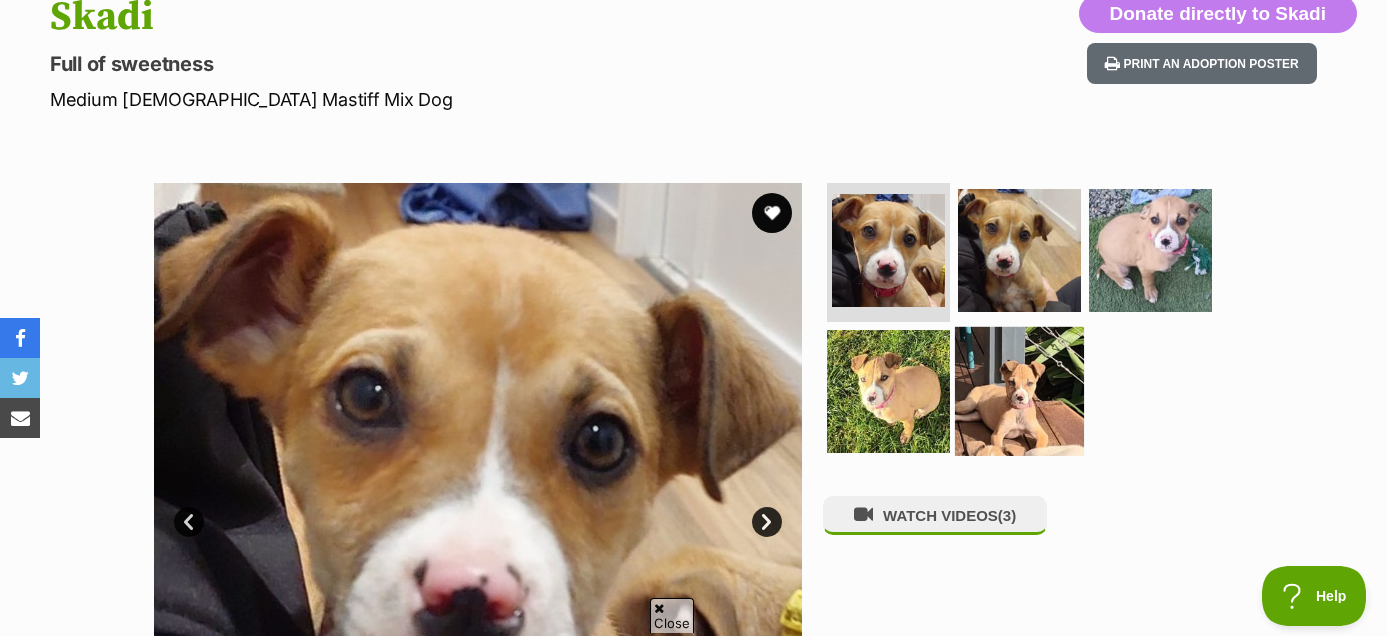 click at bounding box center (1019, 391) 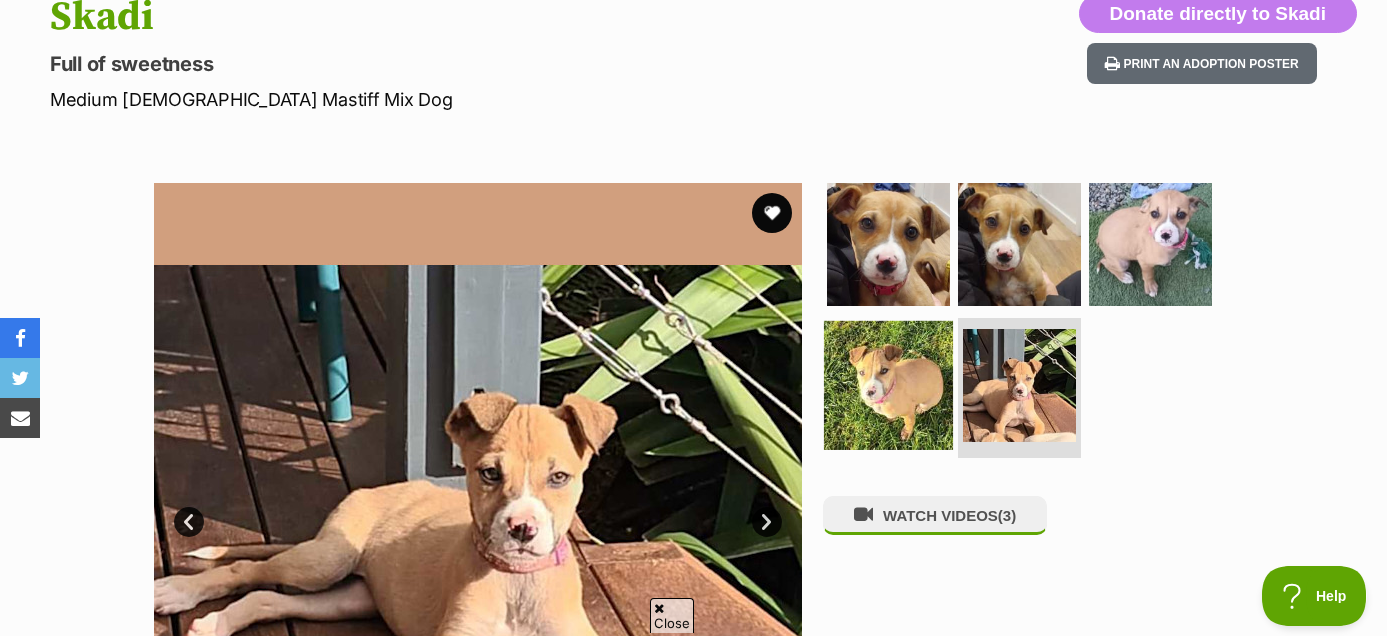 scroll, scrollTop: 0, scrollLeft: 0, axis: both 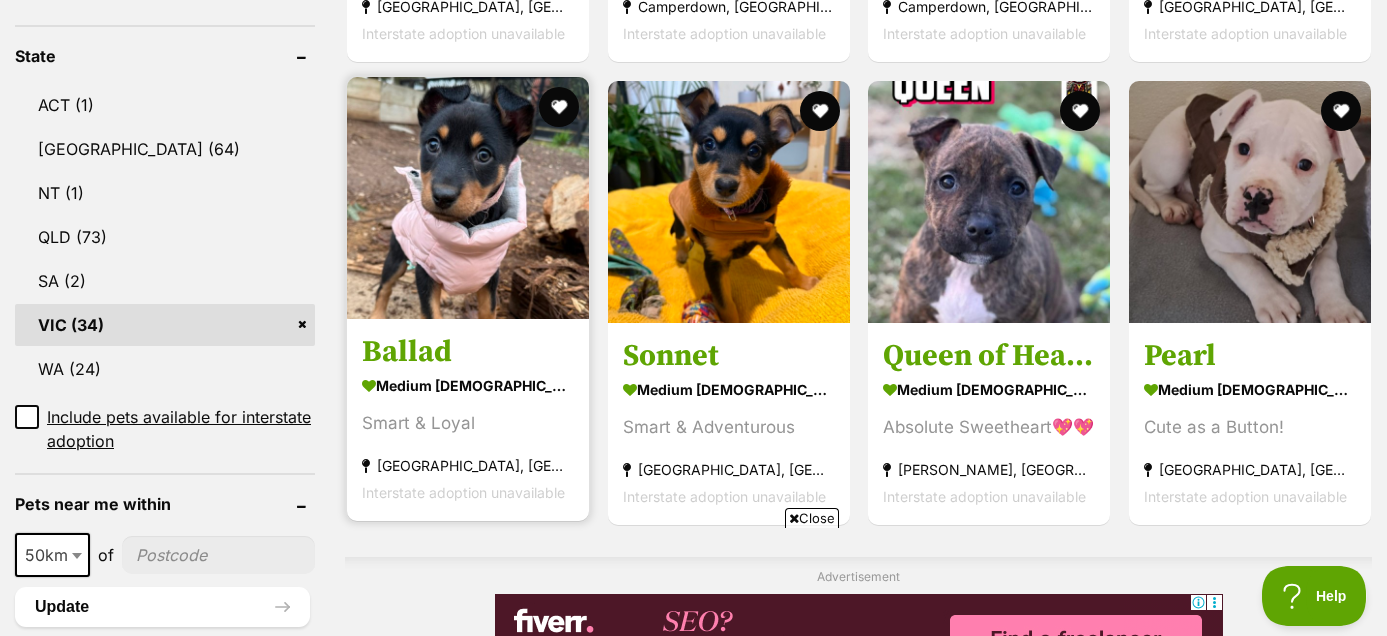 click on "Ballad" at bounding box center (468, 352) 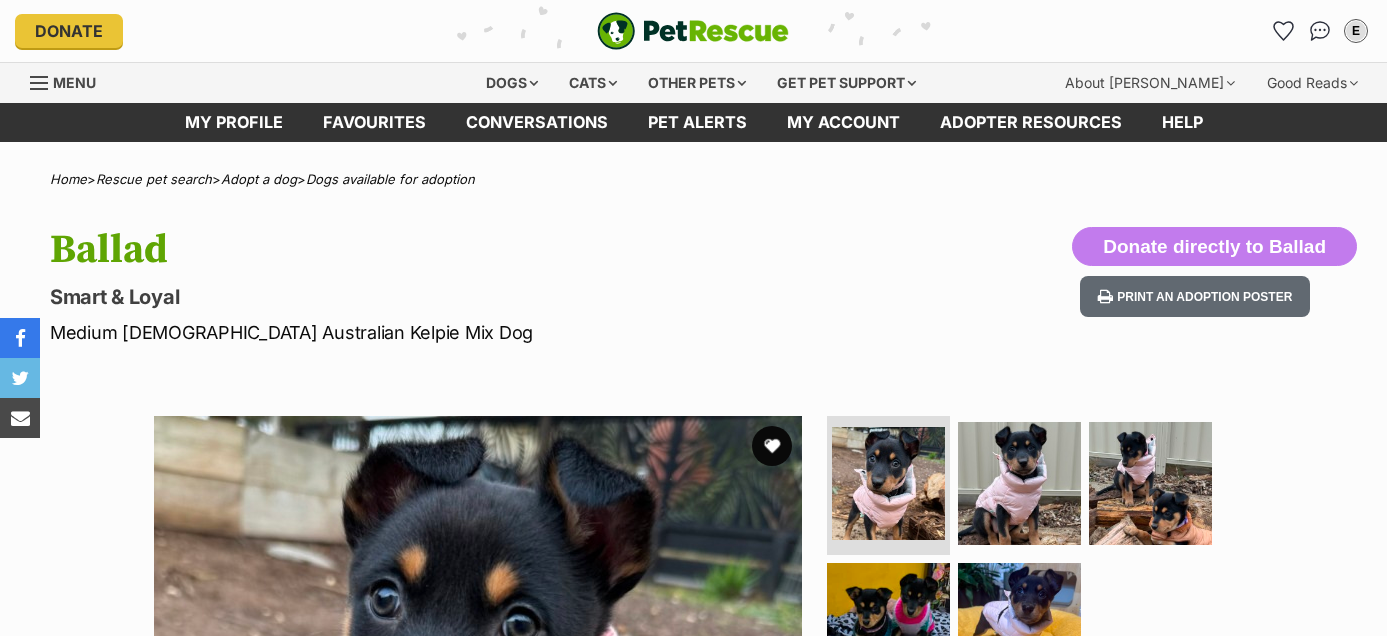 scroll, scrollTop: 0, scrollLeft: 0, axis: both 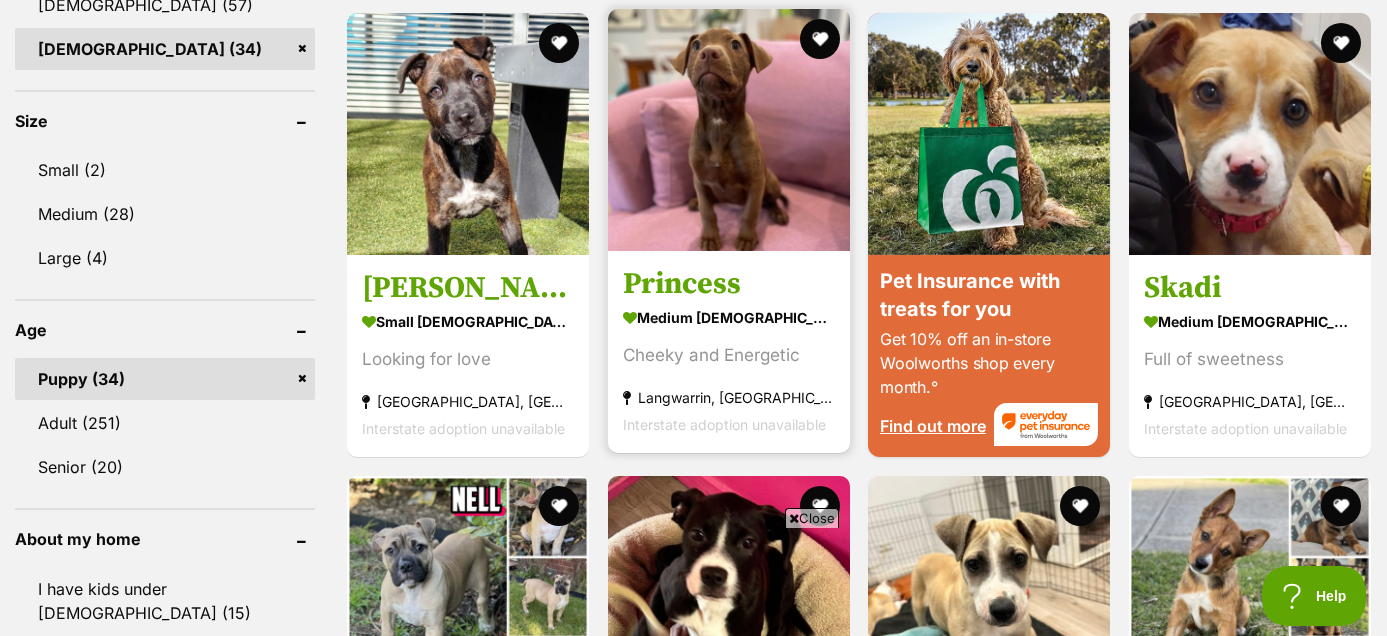 click on "medium female Dog" at bounding box center (729, 317) 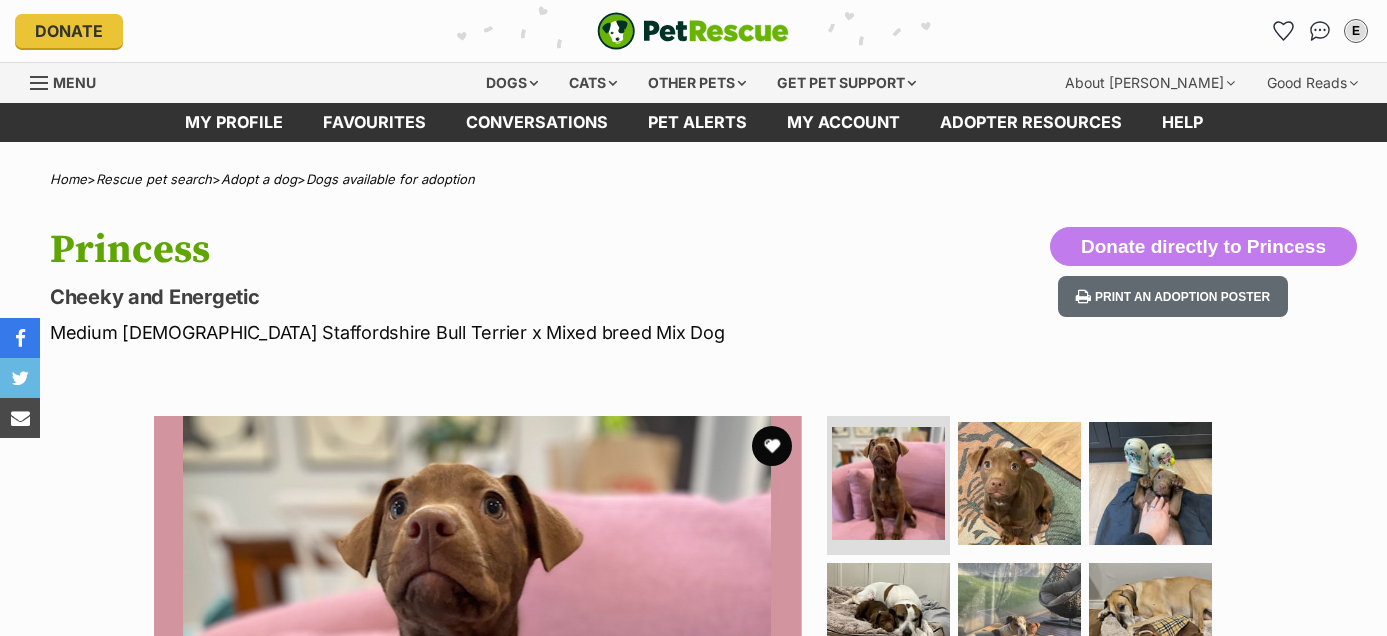 scroll, scrollTop: 0, scrollLeft: 0, axis: both 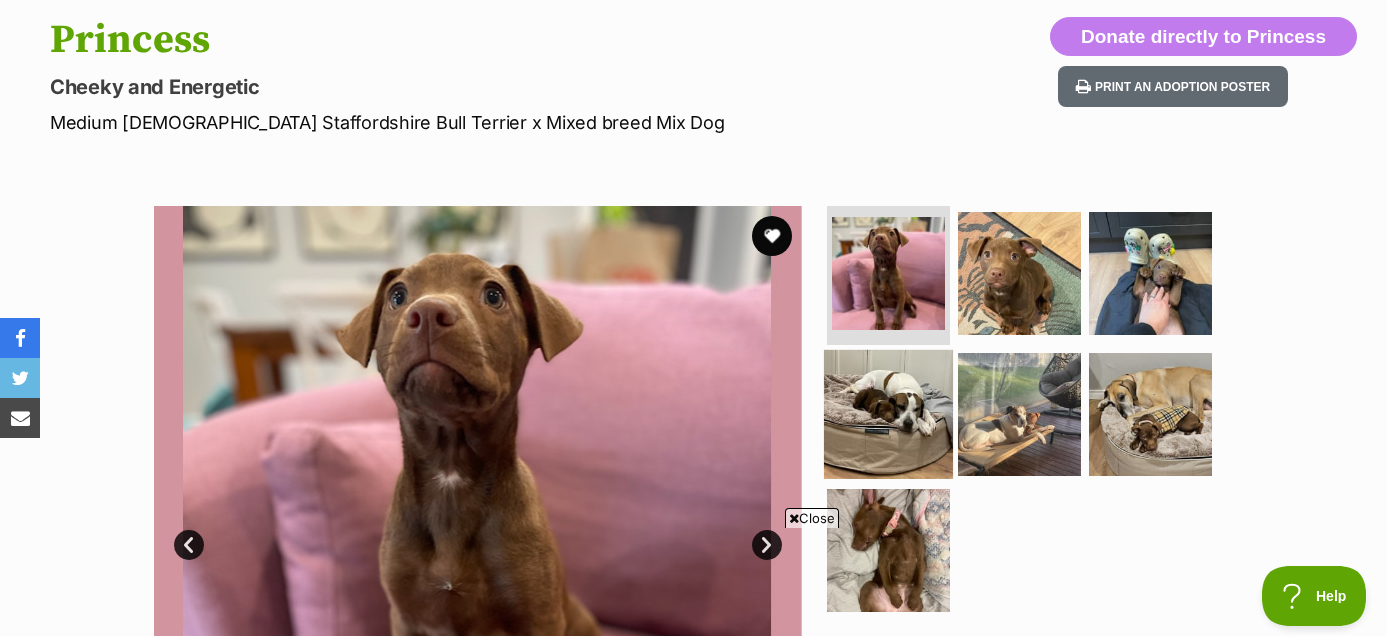click at bounding box center [888, 414] 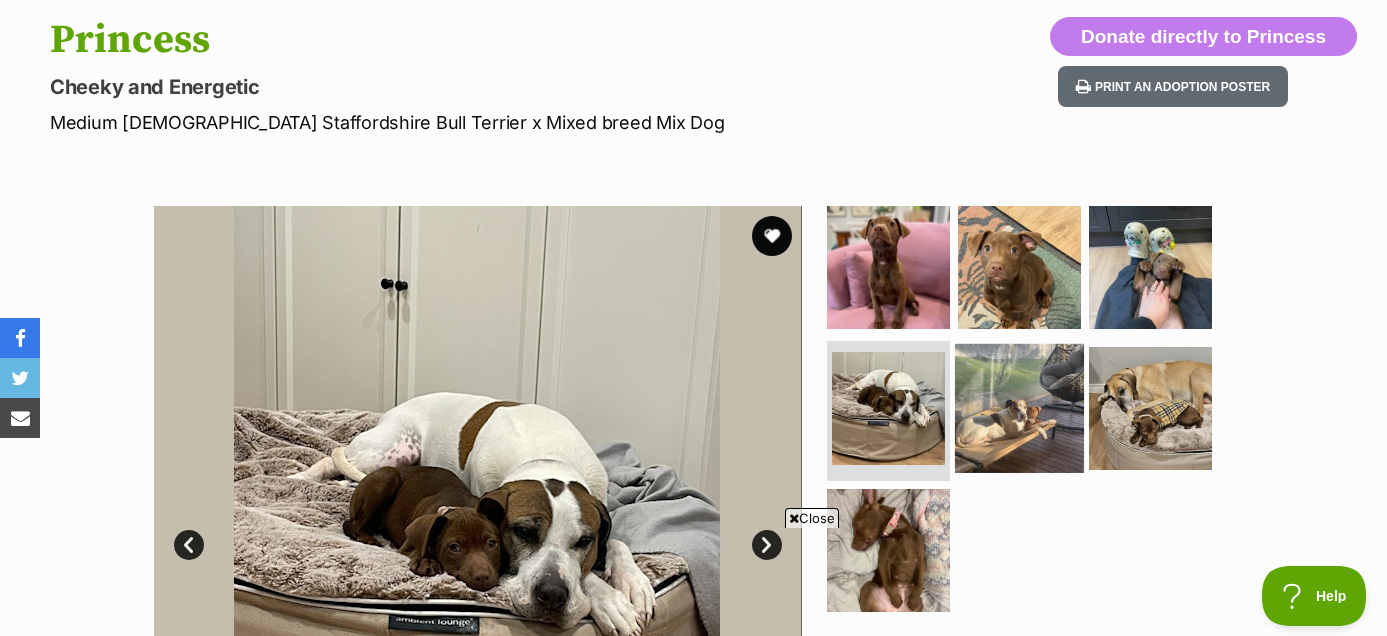 click at bounding box center (1019, 408) 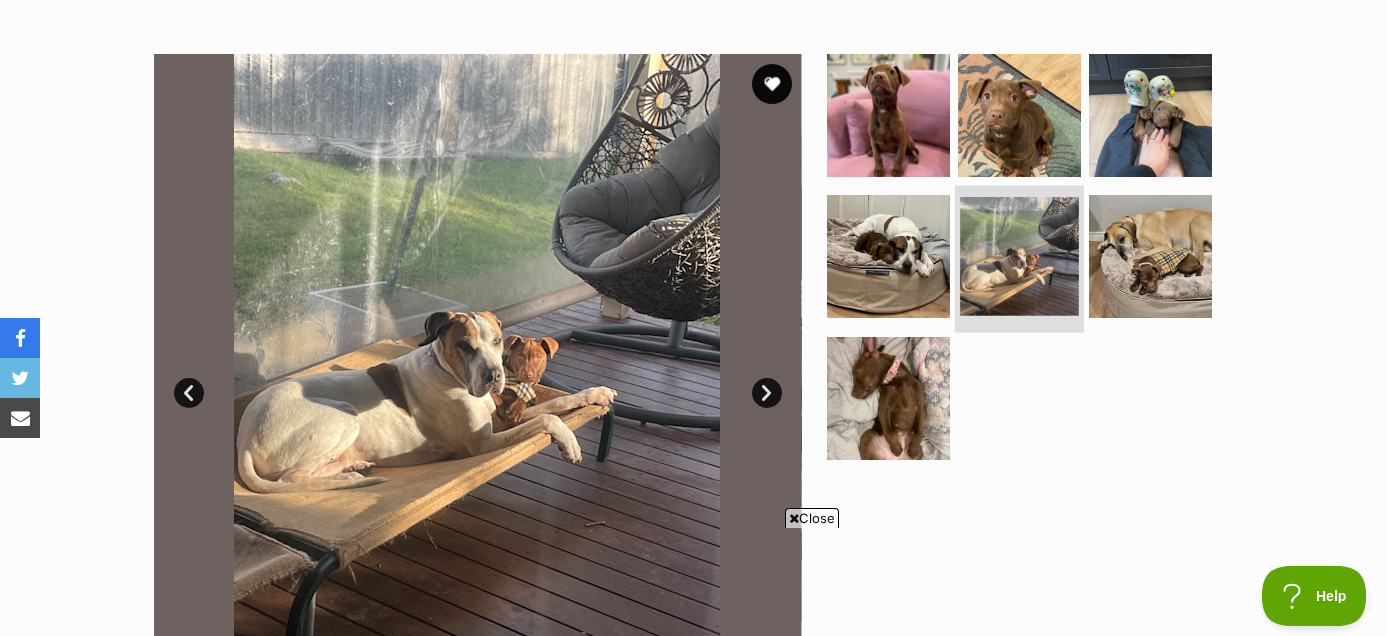 scroll, scrollTop: 363, scrollLeft: 0, axis: vertical 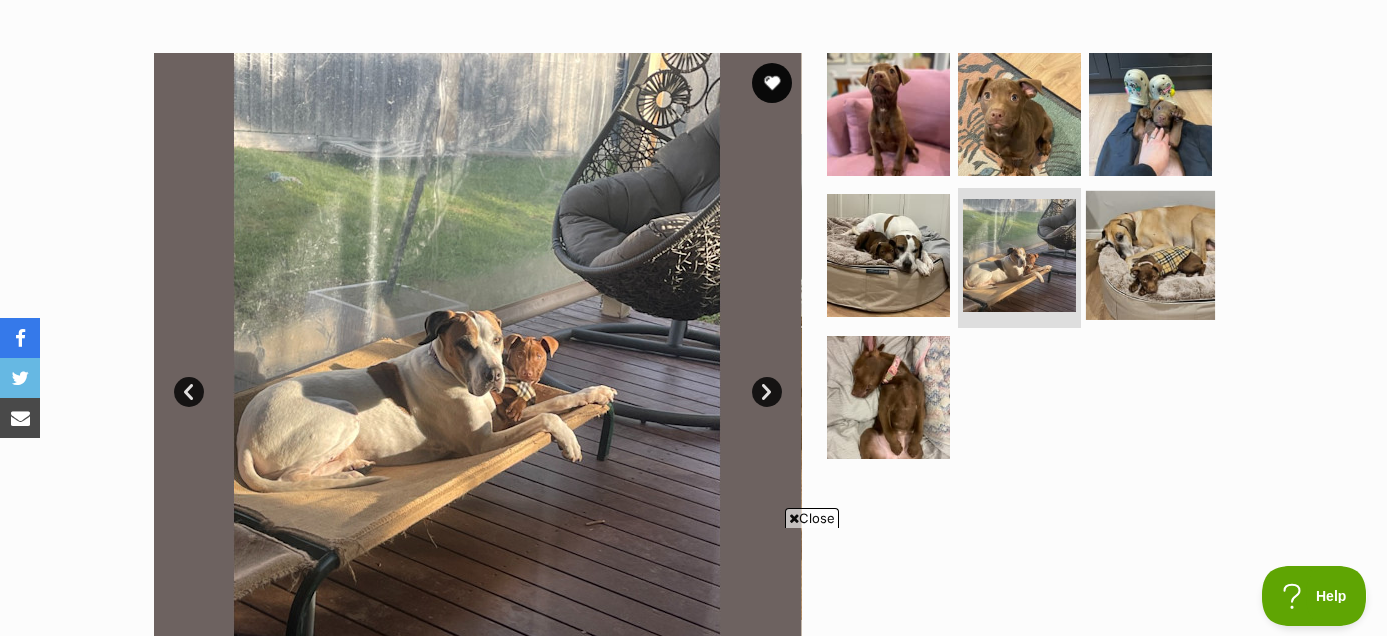 click at bounding box center [1150, 255] 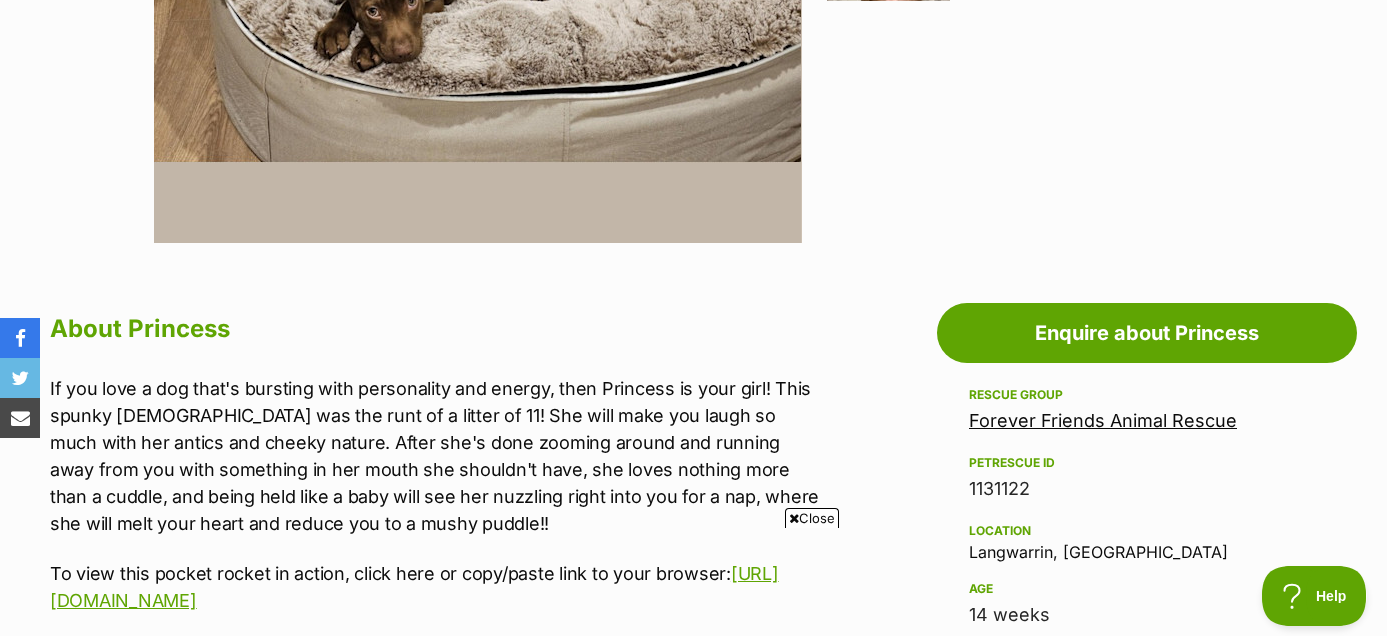 scroll, scrollTop: 834, scrollLeft: 0, axis: vertical 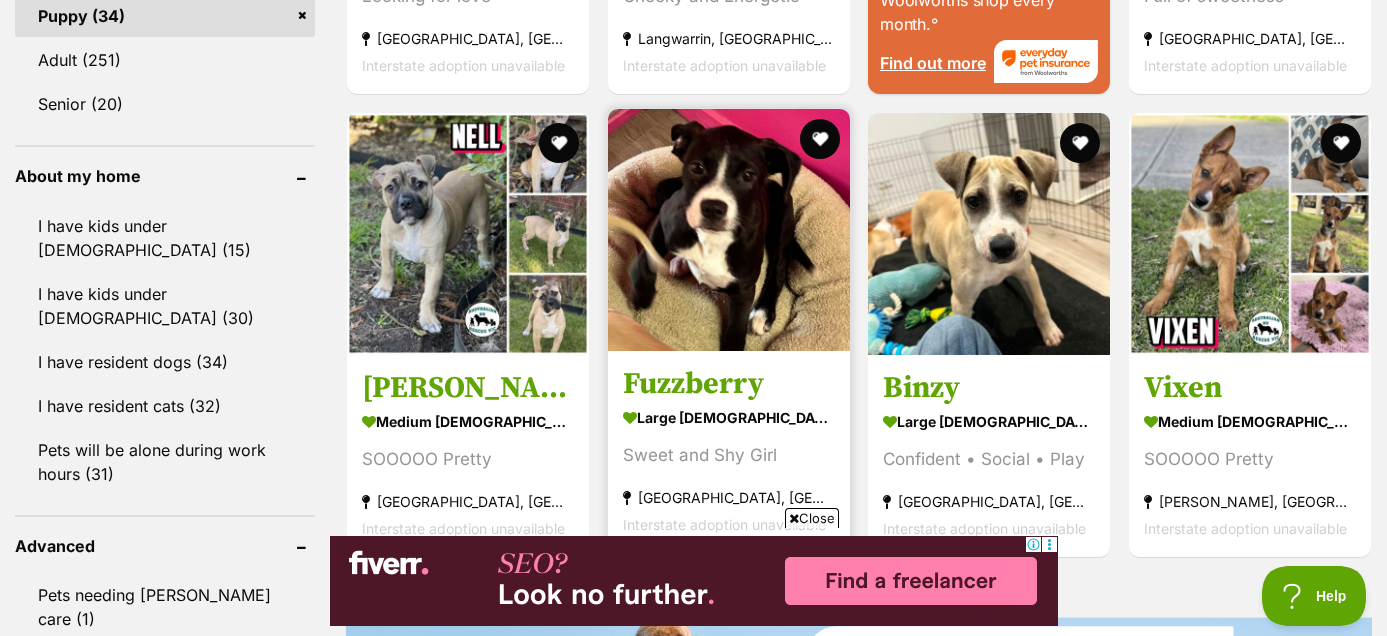 click on "Fuzzberry" at bounding box center (729, 384) 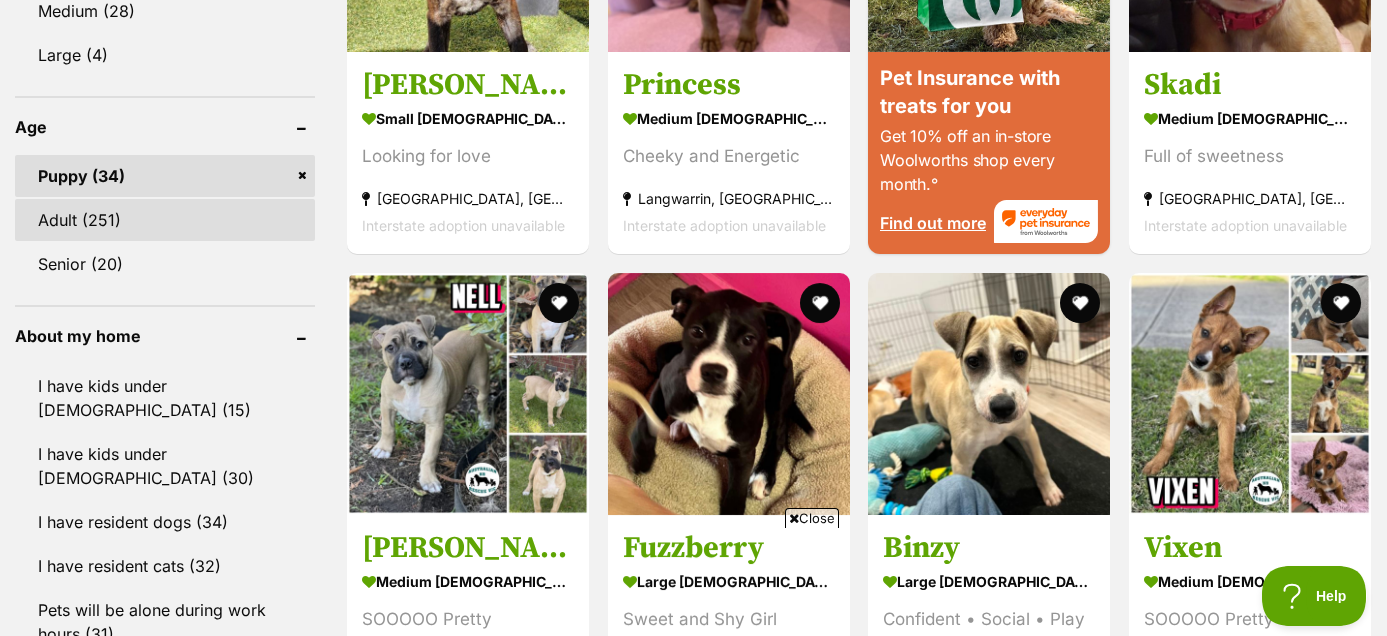 scroll, scrollTop: 0, scrollLeft: 0, axis: both 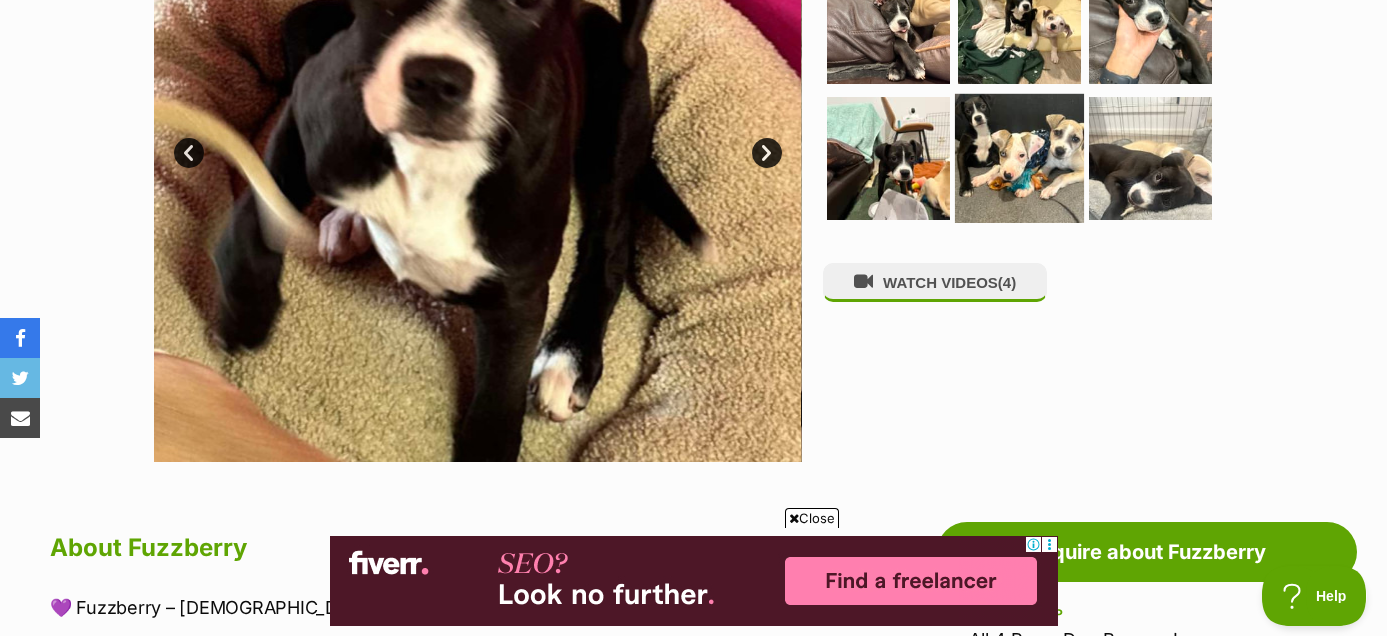 click at bounding box center (1019, 158) 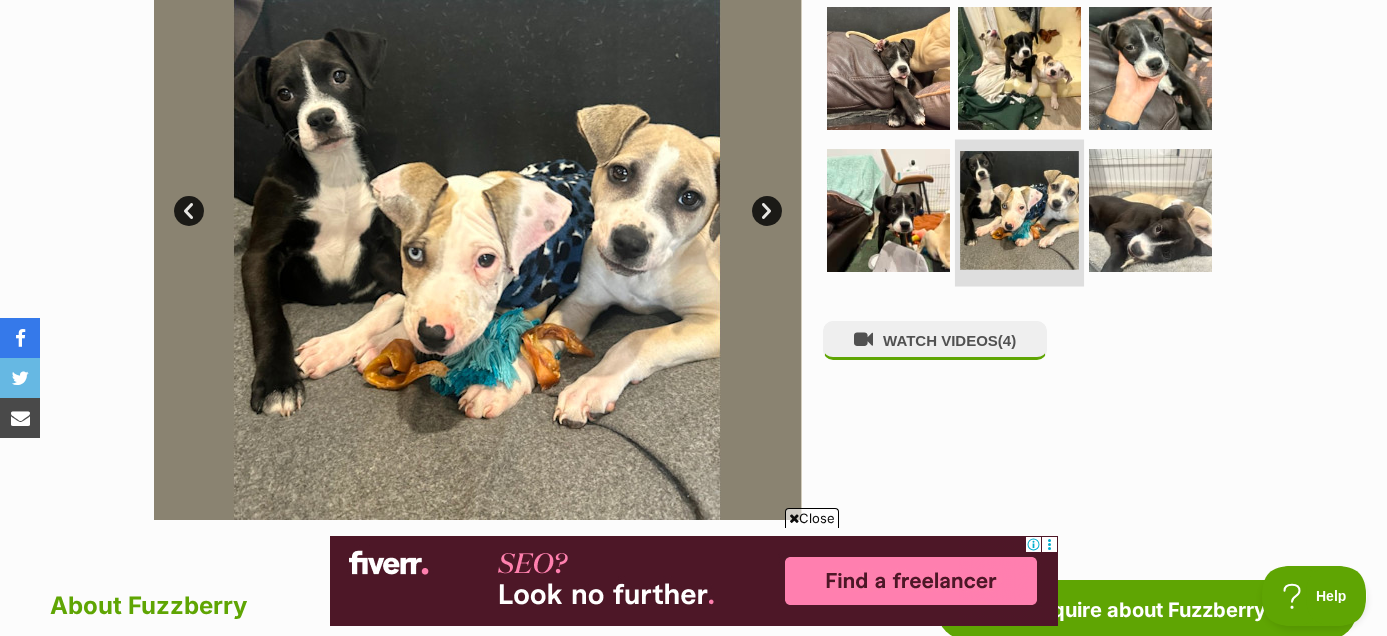 scroll, scrollTop: 537, scrollLeft: 0, axis: vertical 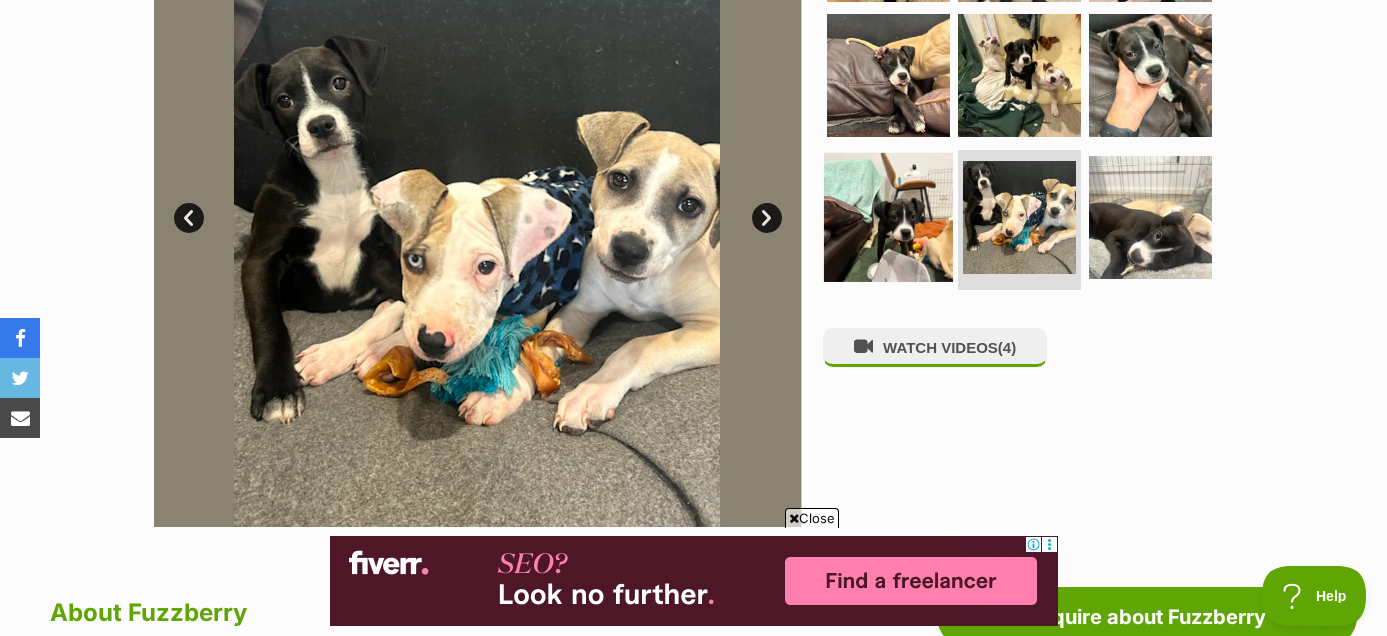 click at bounding box center (888, 217) 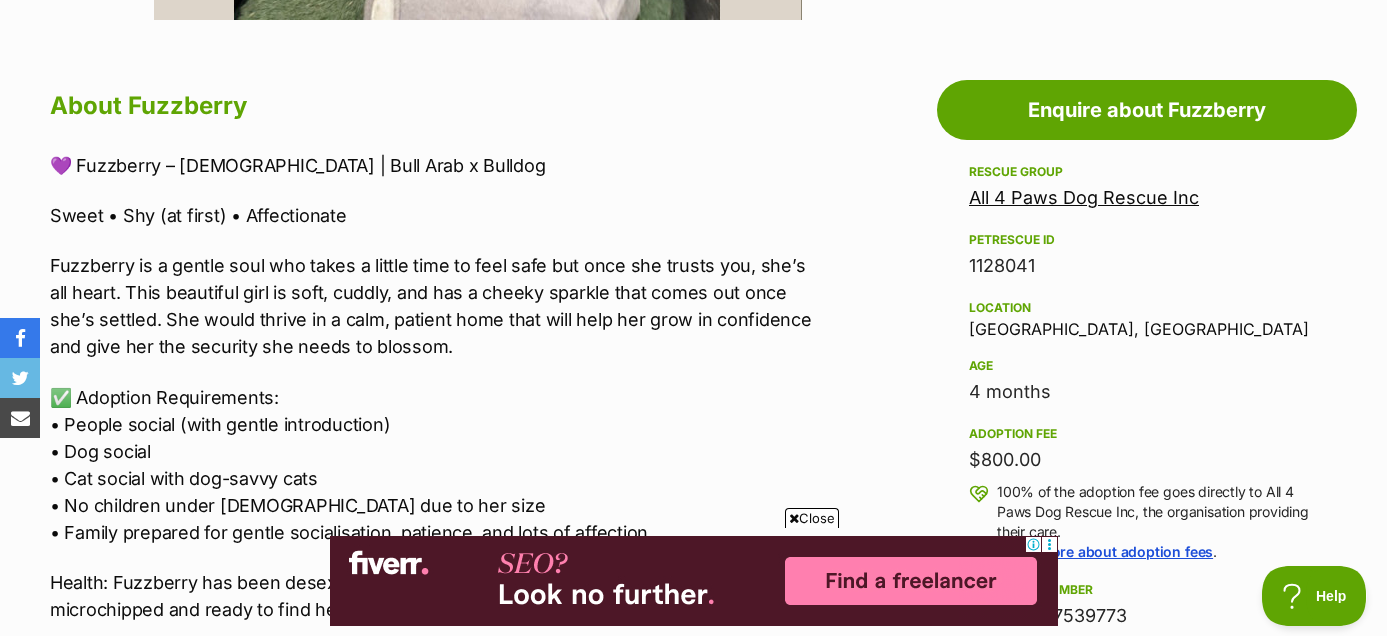 scroll, scrollTop: 1055, scrollLeft: 0, axis: vertical 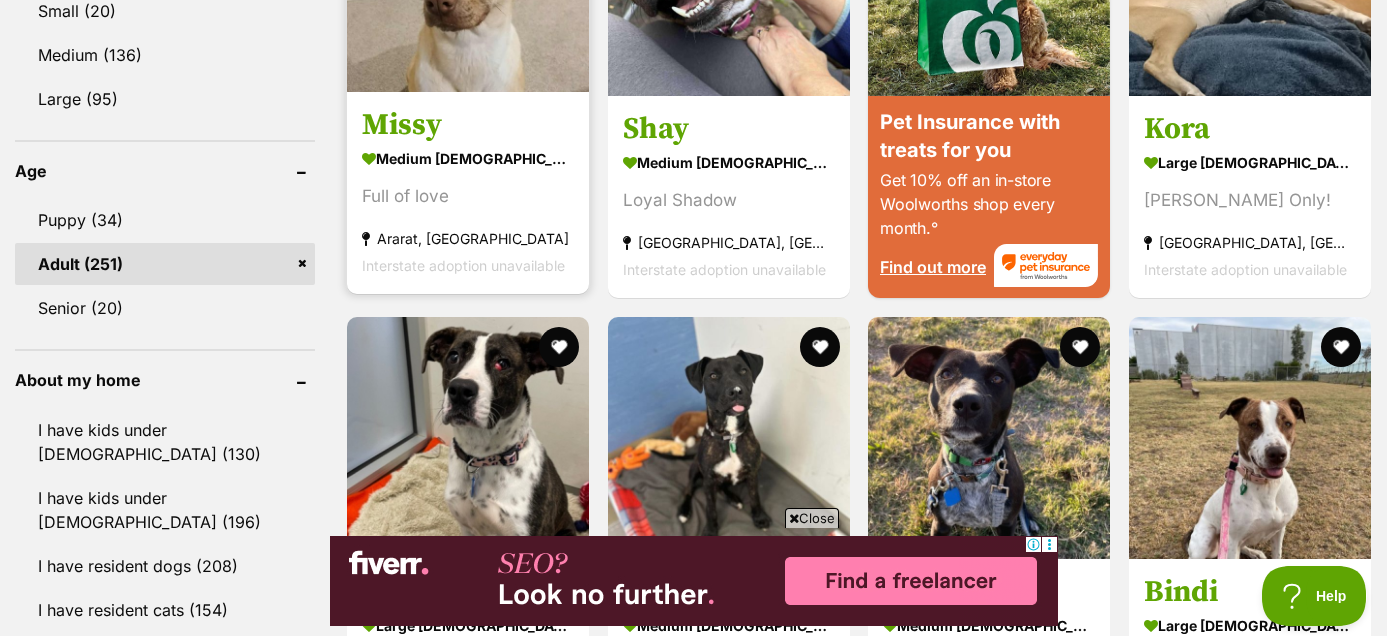 click on "Missy" at bounding box center [468, 125] 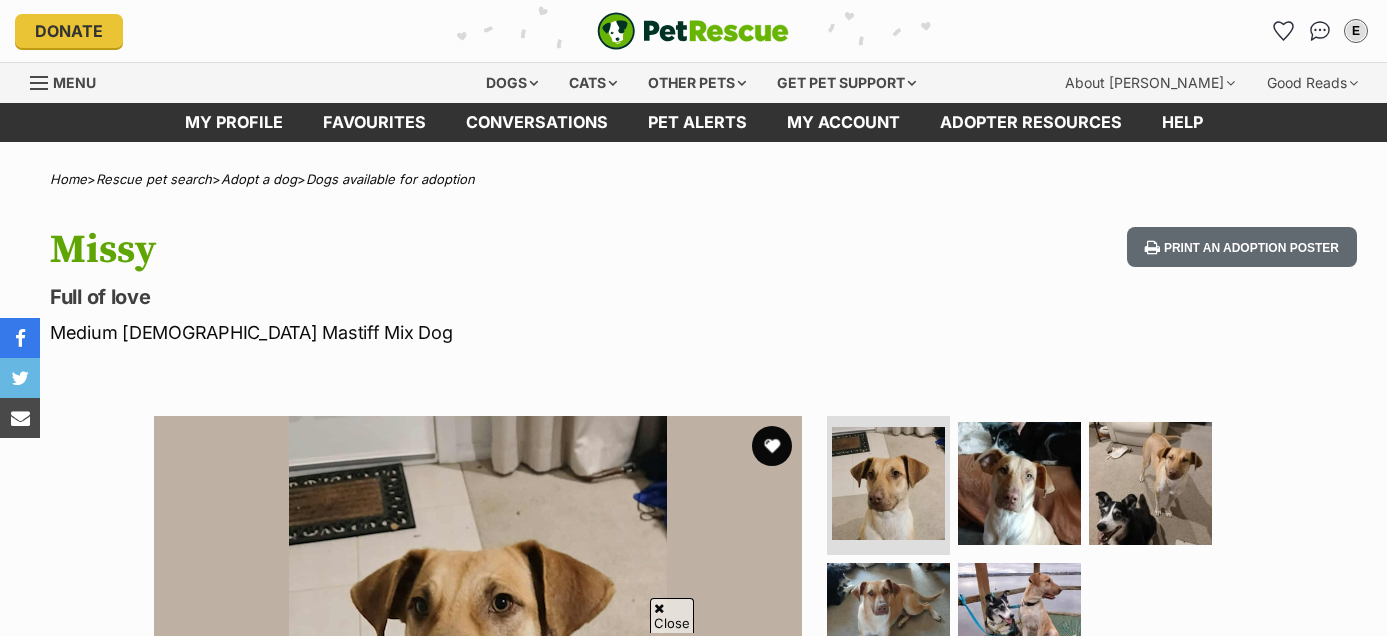 scroll, scrollTop: 432, scrollLeft: 0, axis: vertical 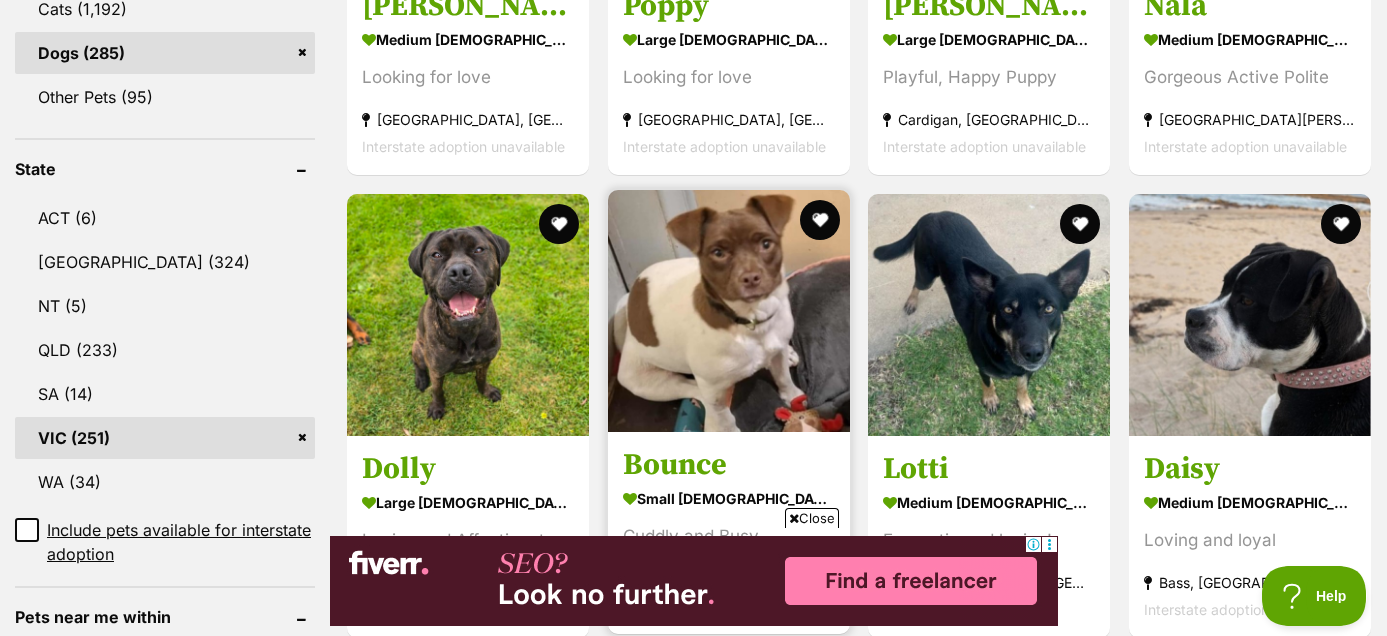 click on "Bounce
small female Dog
Cuddly and Busy
Ballarat, VIC
Interstate adoption unavailable" at bounding box center (729, 532) 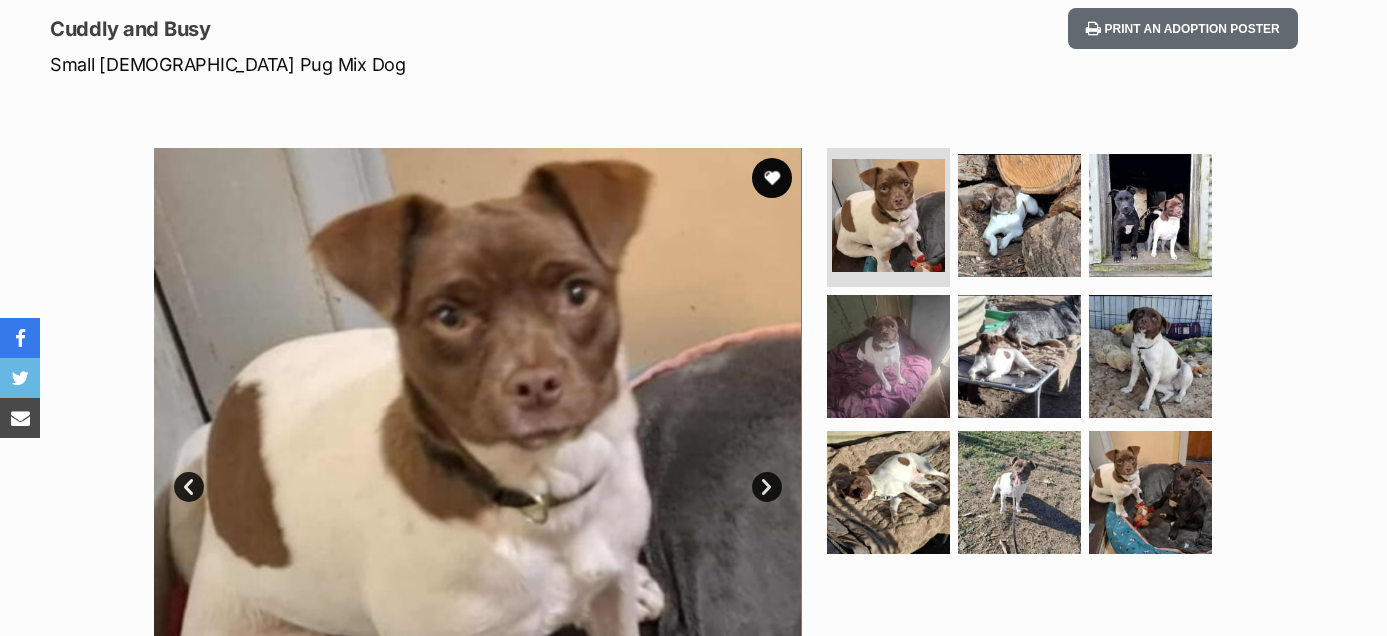 scroll, scrollTop: 268, scrollLeft: 0, axis: vertical 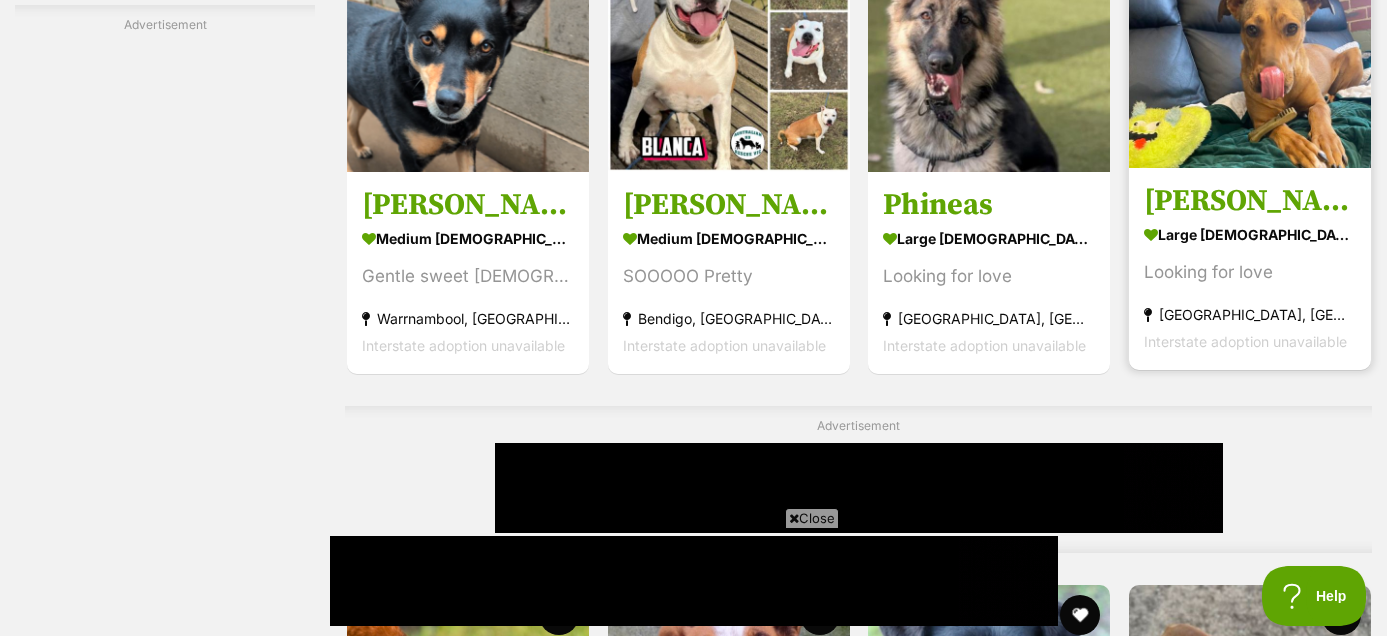 click on "Narla" at bounding box center [1250, 201] 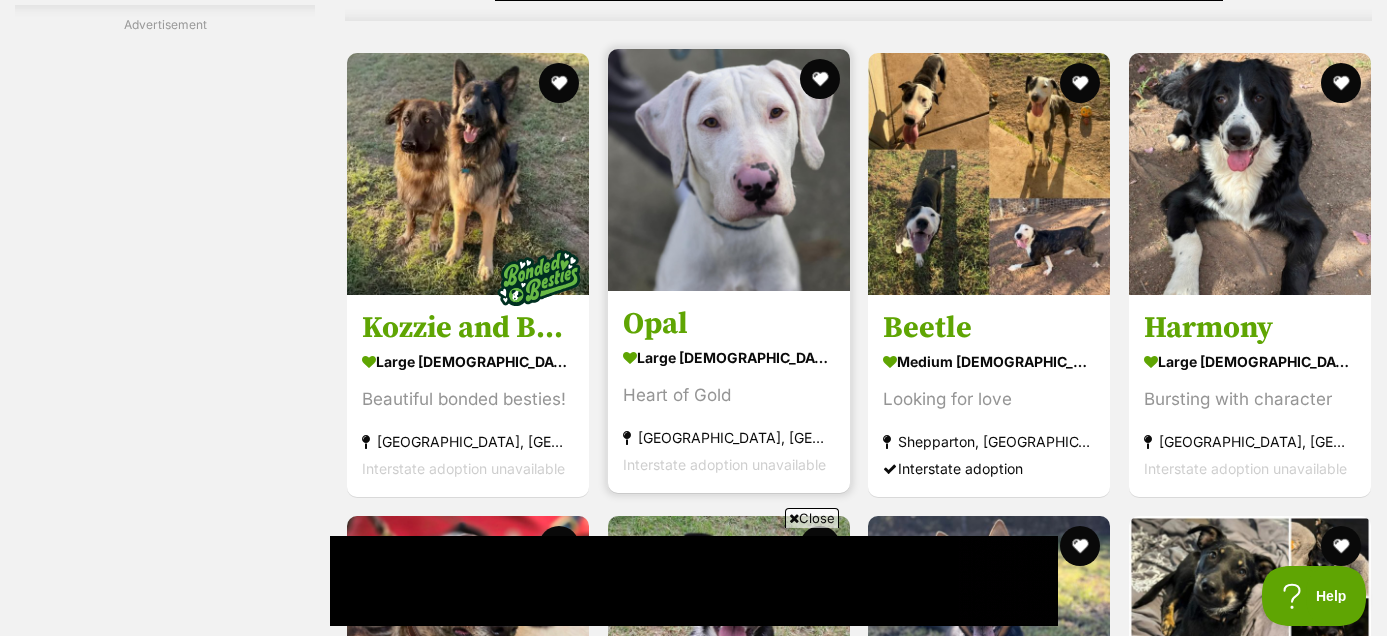 click on "large female Dog" at bounding box center [729, 357] 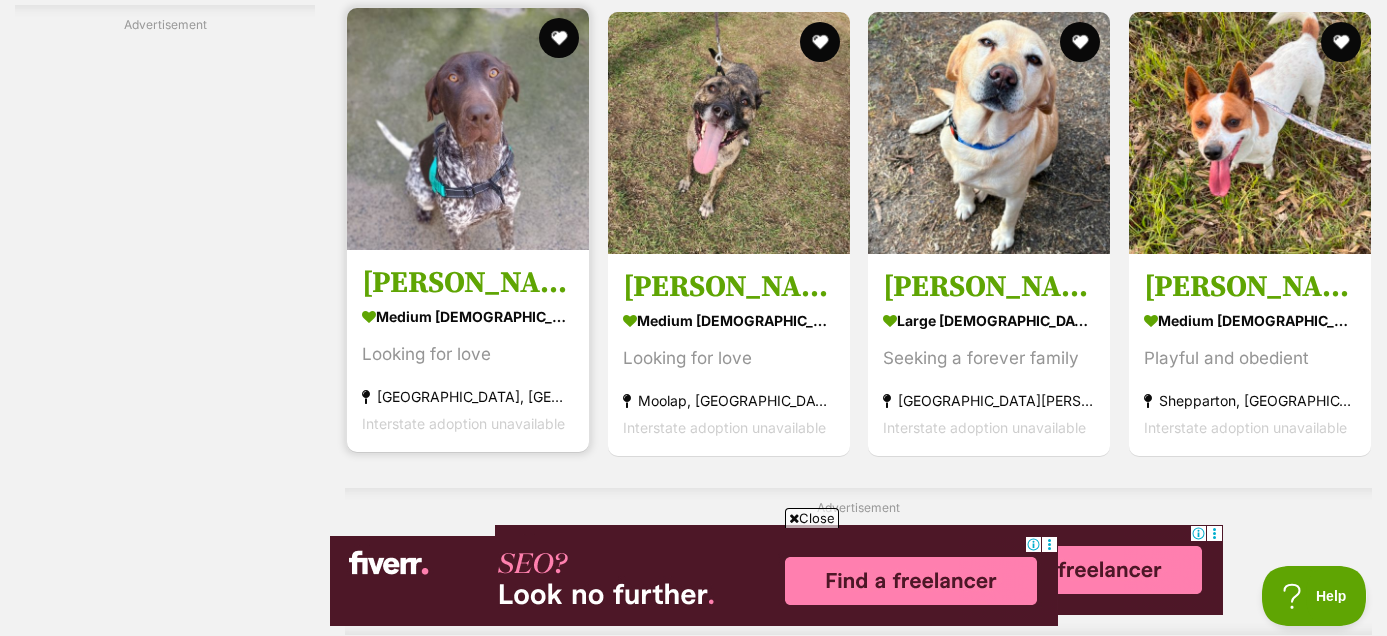 click on "medium [DEMOGRAPHIC_DATA] Dog" at bounding box center [468, 316] 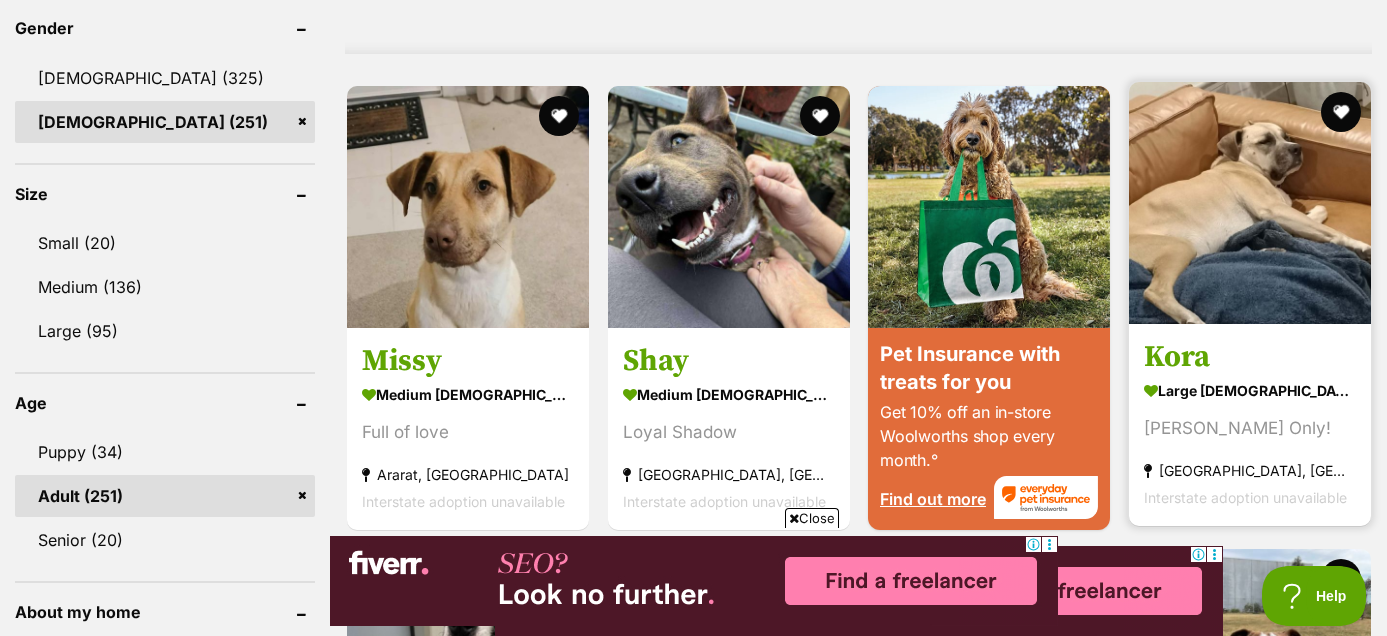 click on "Kora
large female Dog
Foster Only!
Keysborough, VIC
Interstate adoption unavailable" at bounding box center (1250, 424) 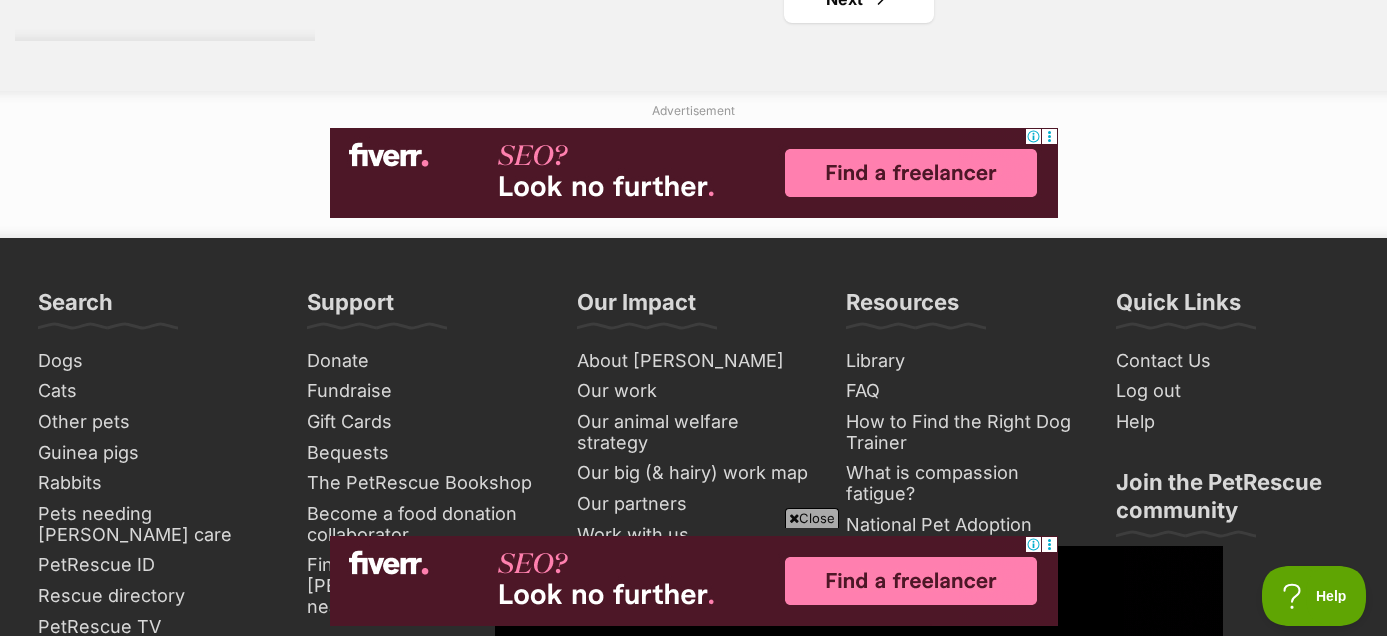 scroll, scrollTop: 9281, scrollLeft: 0, axis: vertical 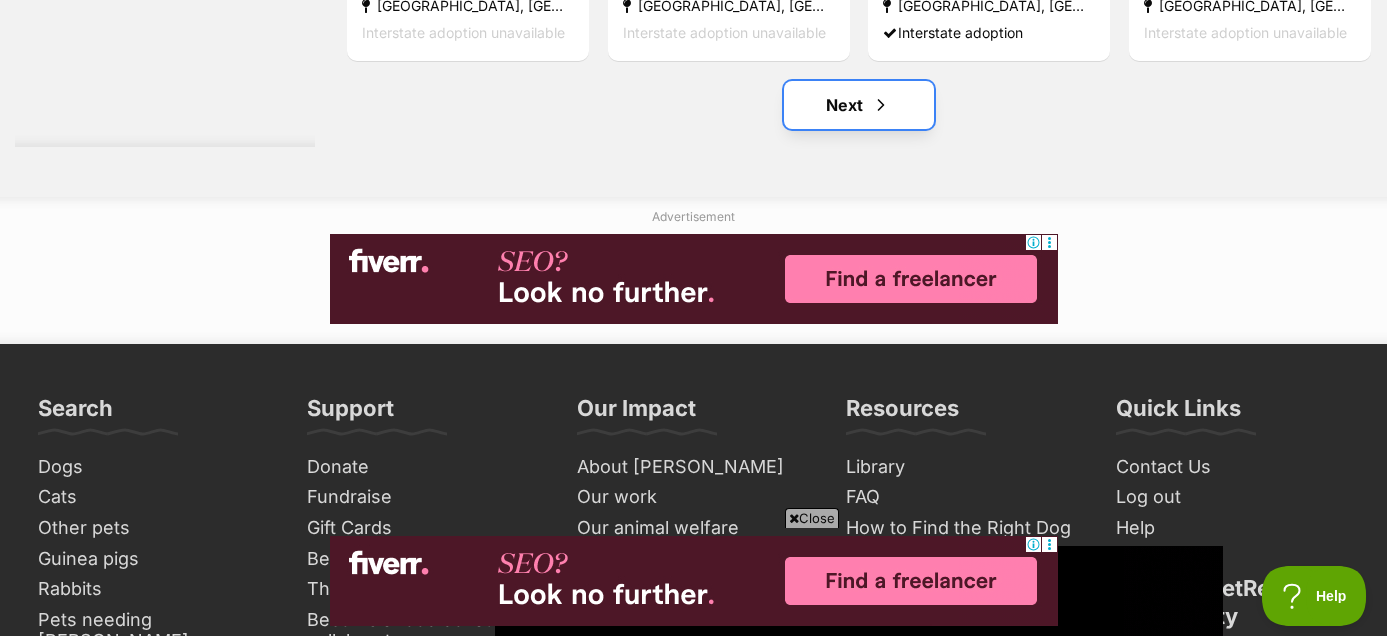 click on "Next" at bounding box center (859, 105) 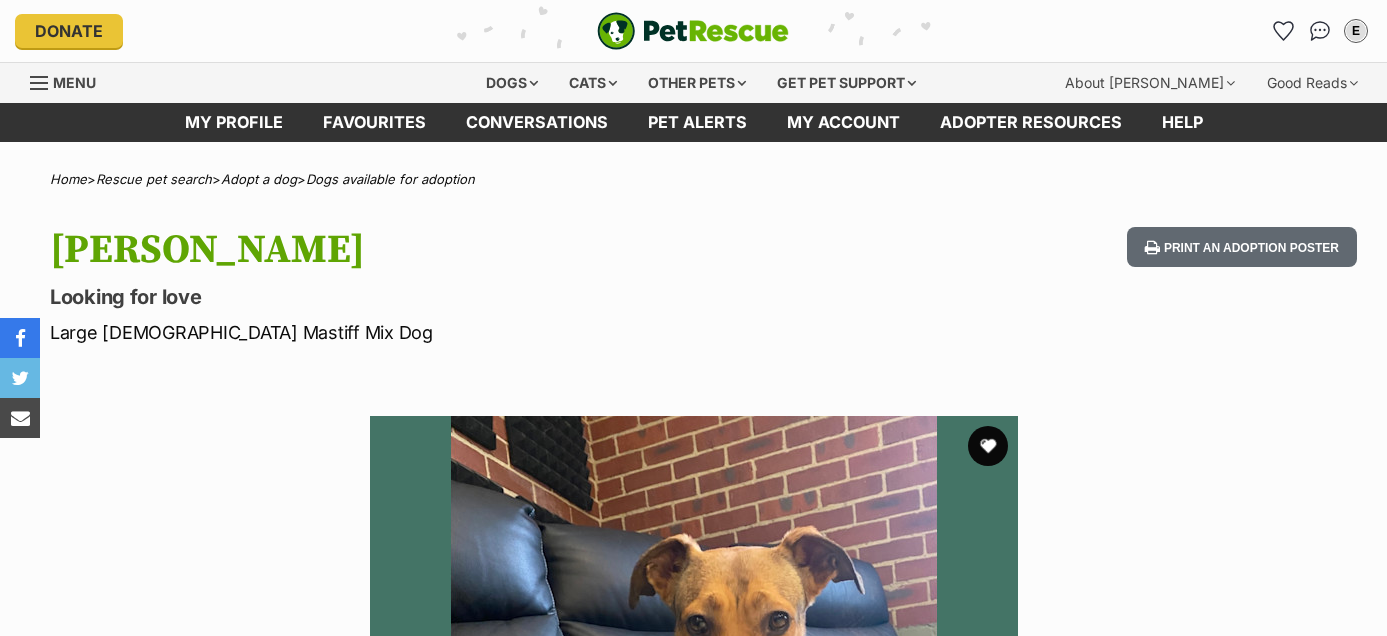 scroll, scrollTop: 0, scrollLeft: 0, axis: both 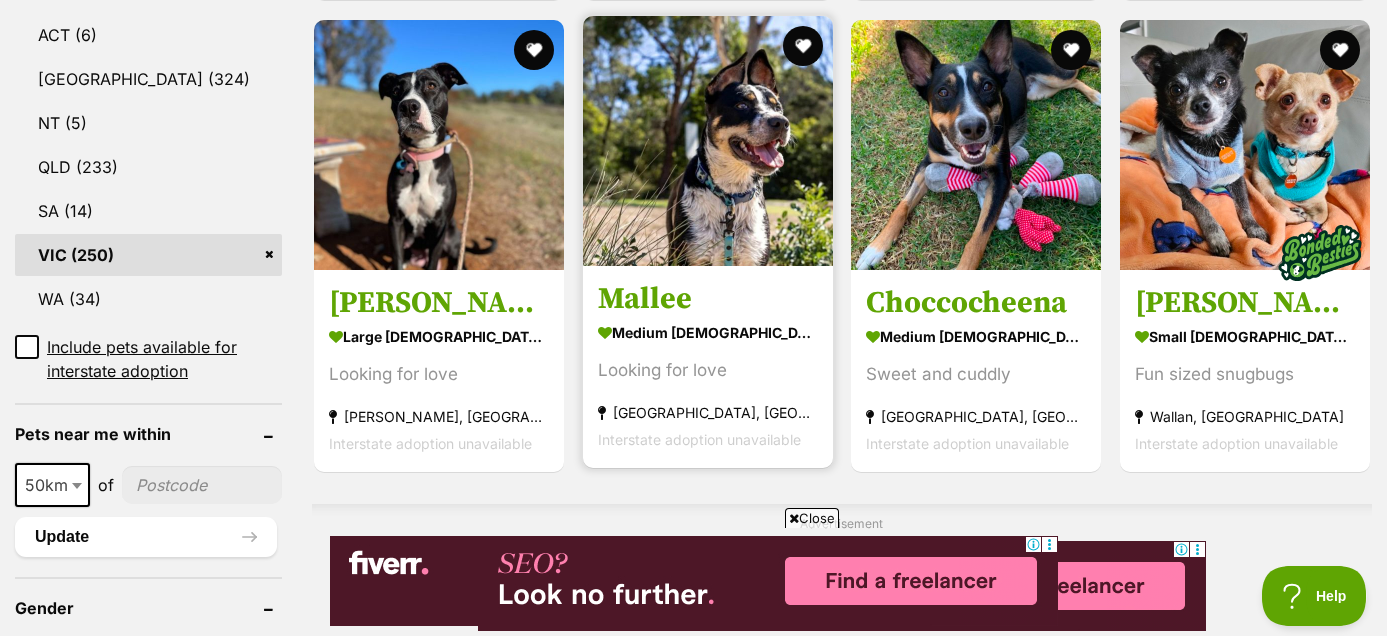 click on "medium female Dog
Looking for love
Trafalgar, VIC
Interstate adoption unavailable" at bounding box center [708, 385] 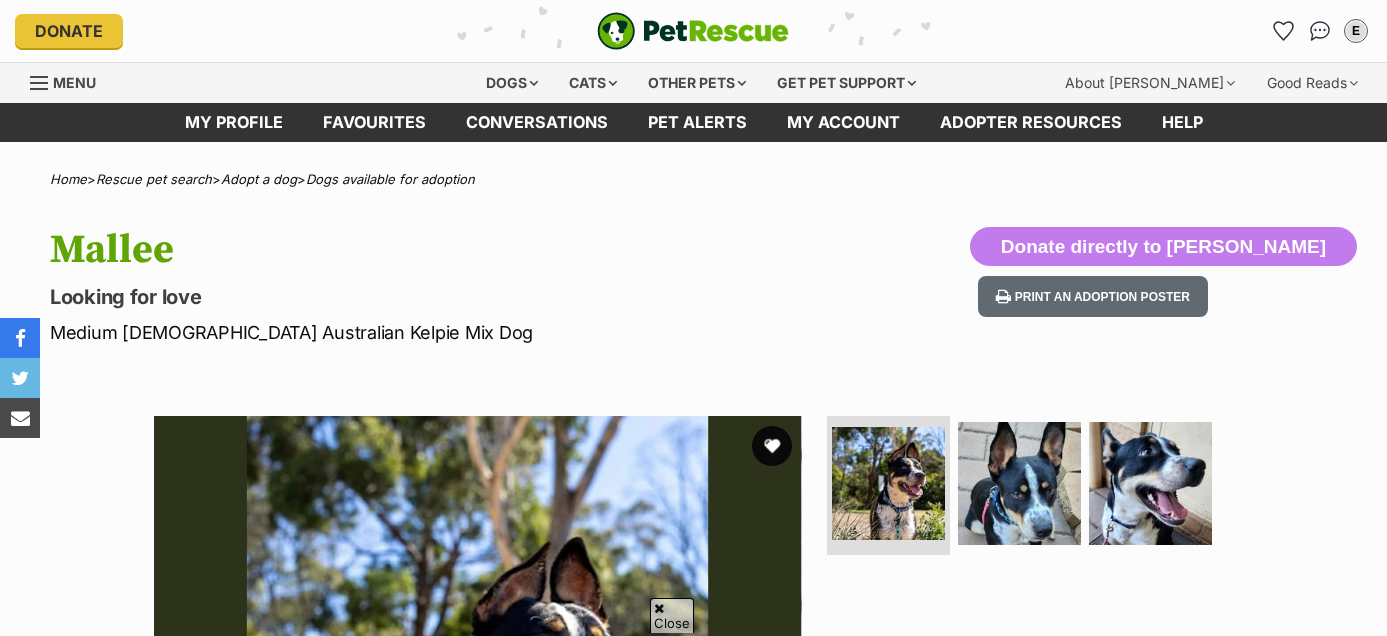 scroll, scrollTop: 764, scrollLeft: 0, axis: vertical 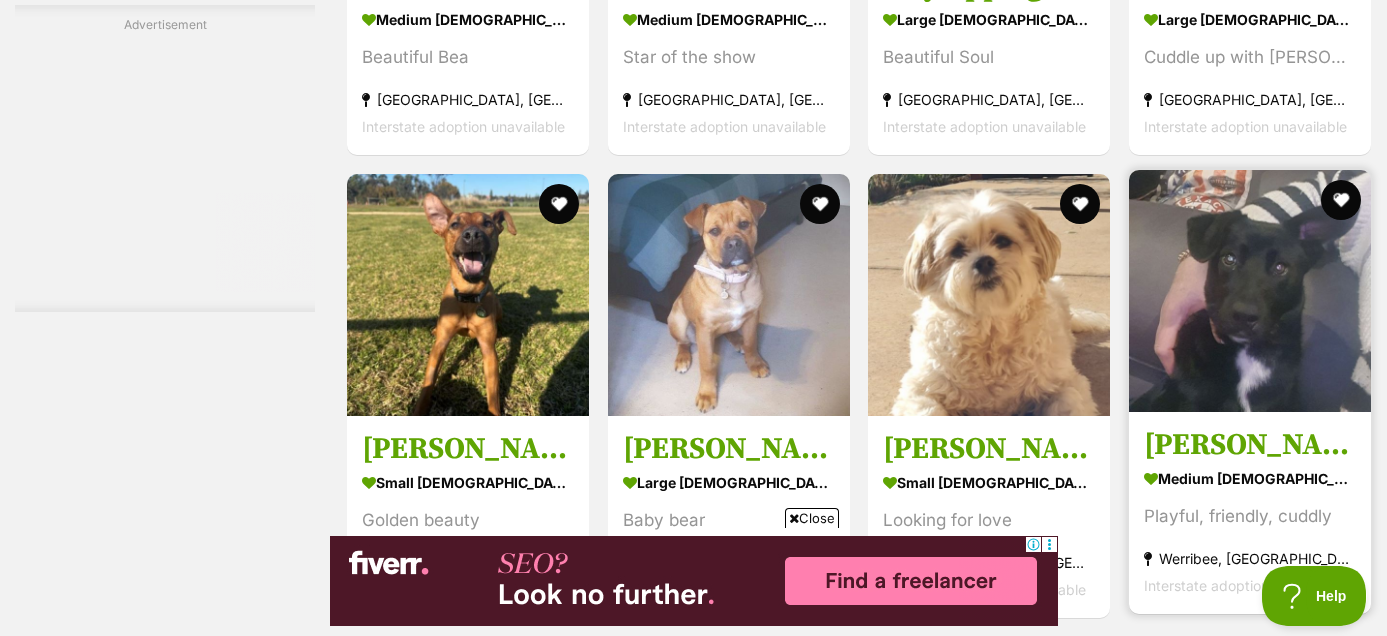 click at bounding box center (1250, 291) 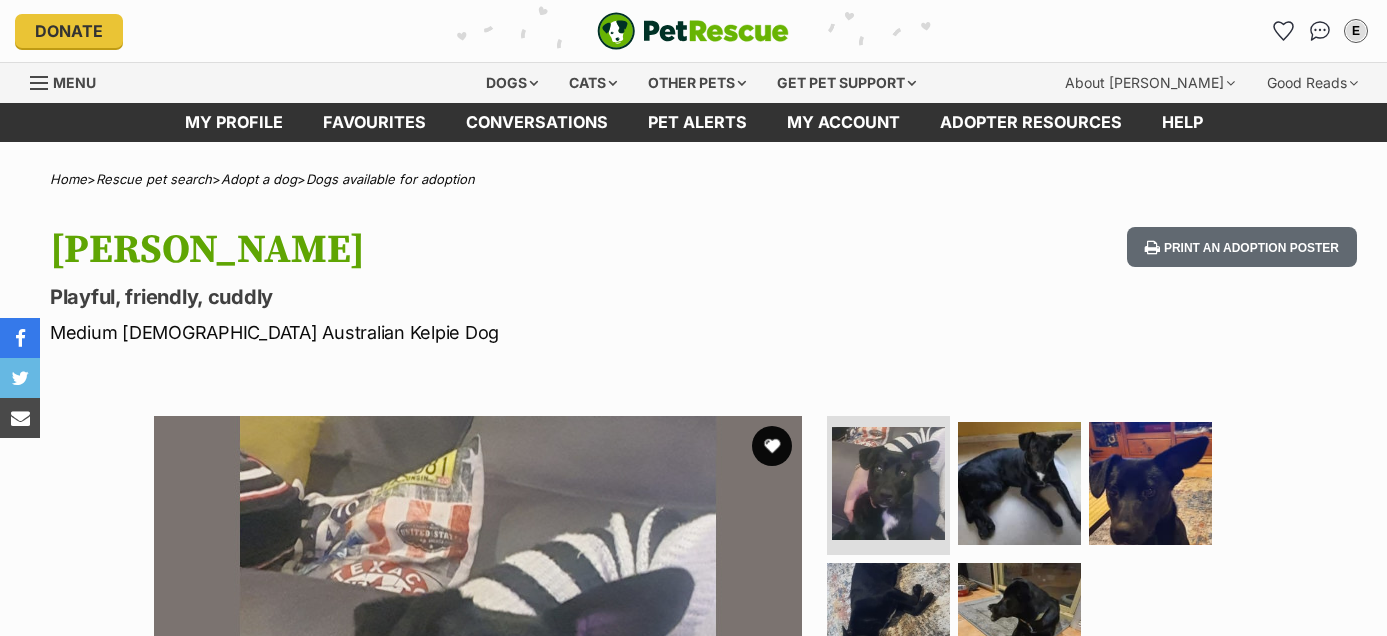 scroll, scrollTop: 0, scrollLeft: 0, axis: both 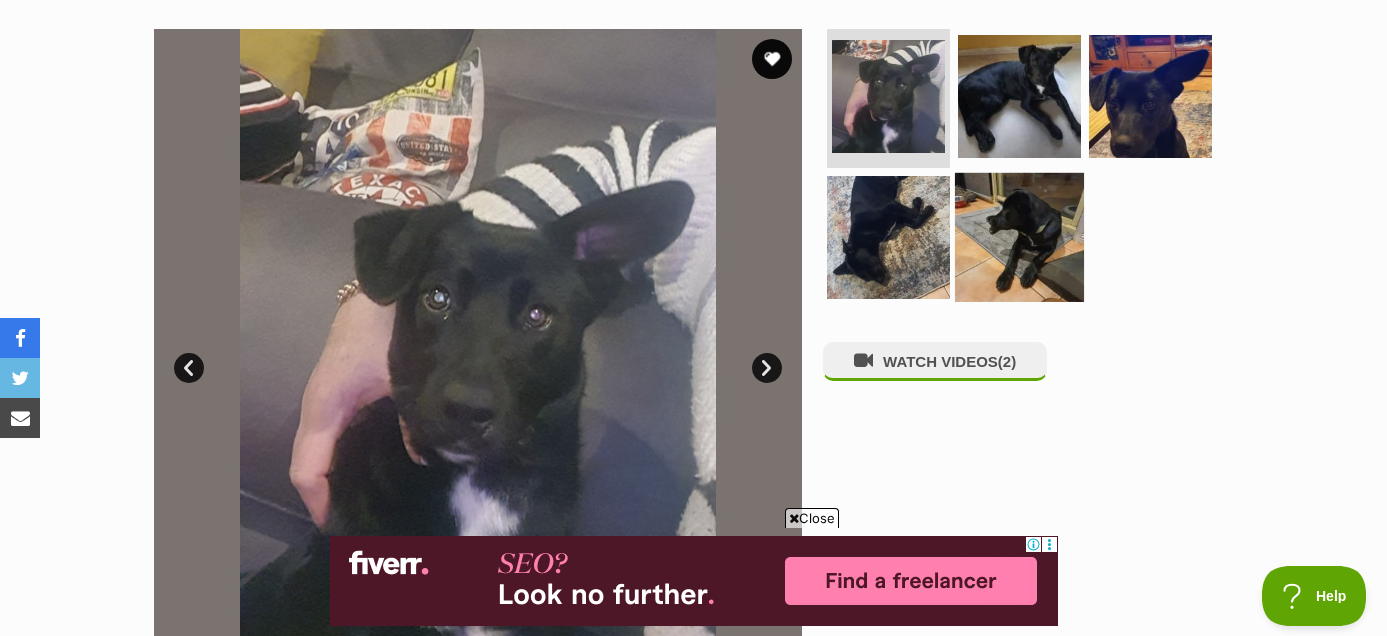 click at bounding box center (1019, 237) 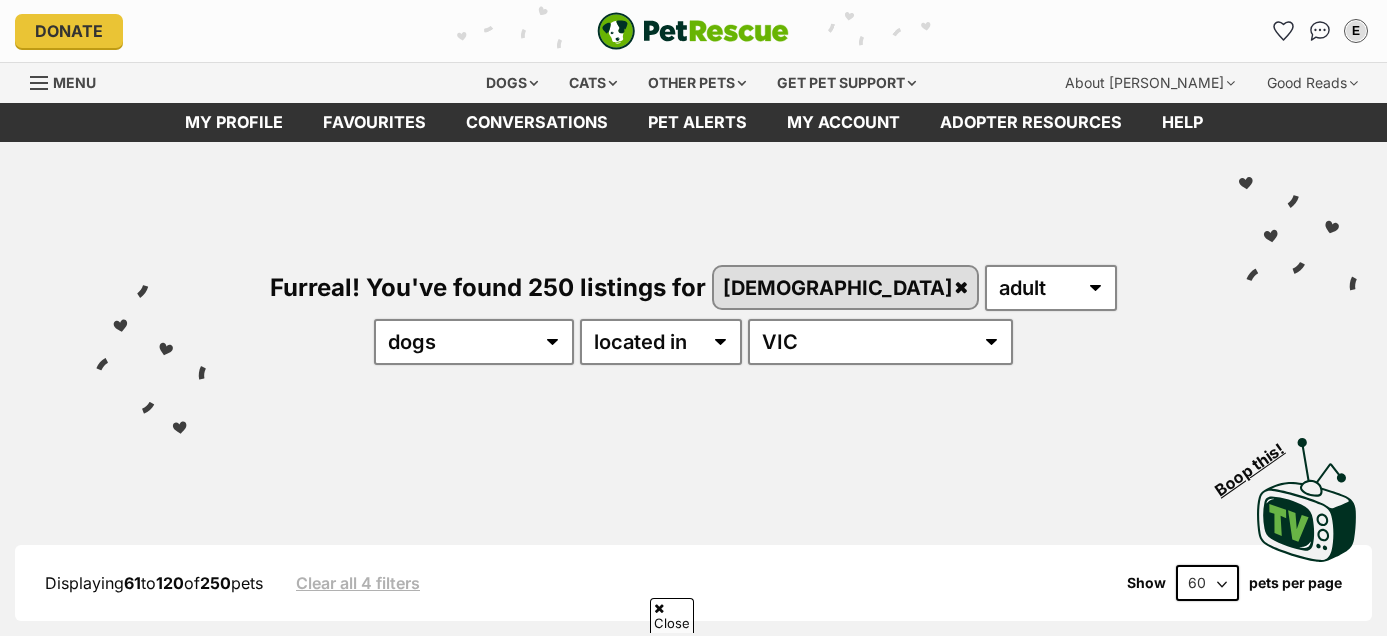 scroll, scrollTop: 9015, scrollLeft: 0, axis: vertical 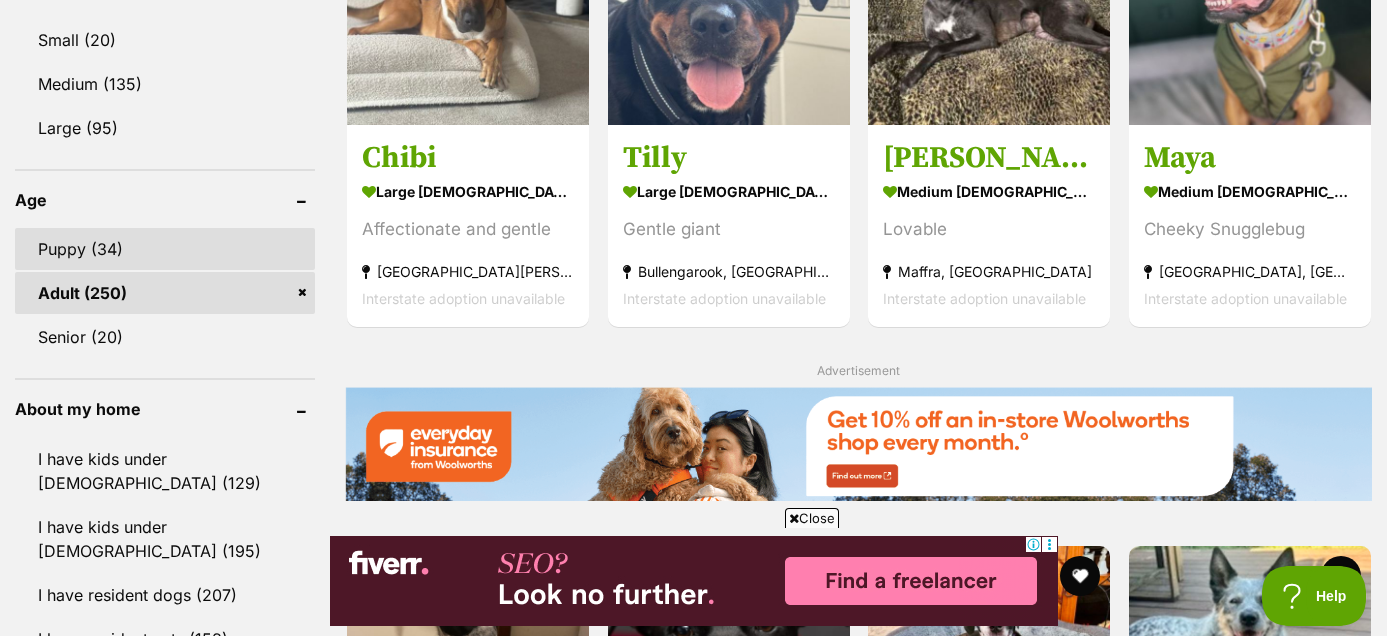 click on "Puppy (34)" at bounding box center [165, 249] 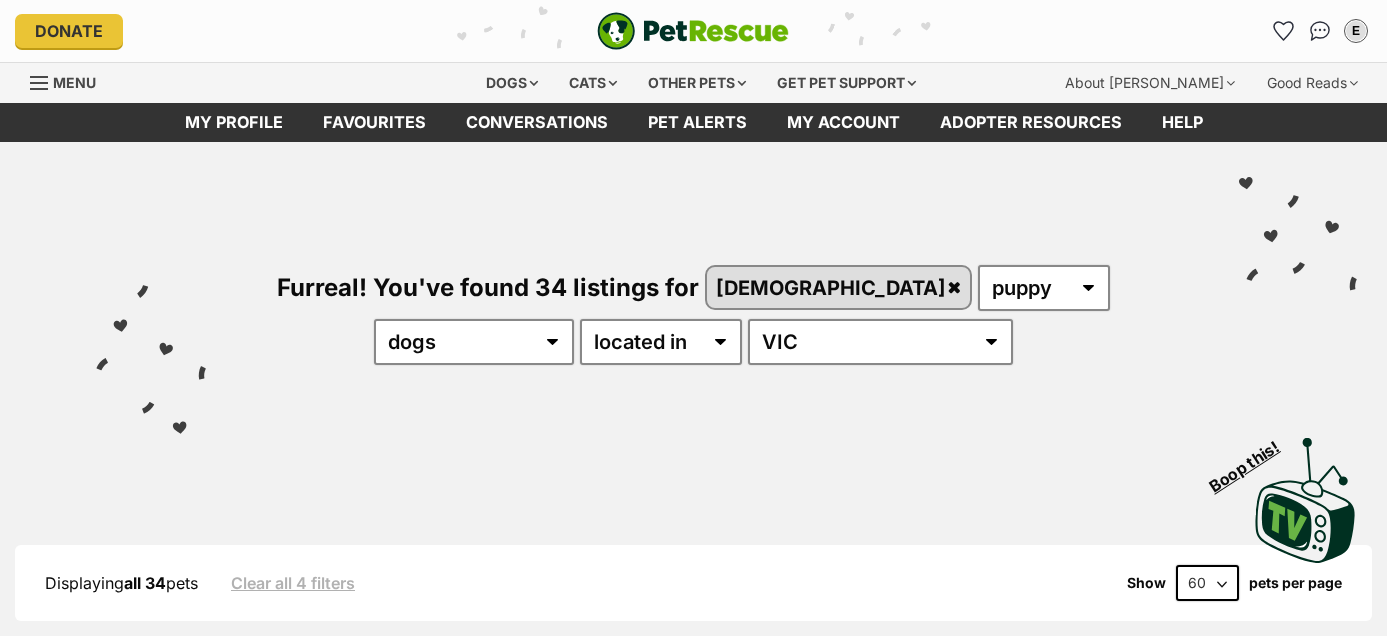 scroll, scrollTop: 0, scrollLeft: 0, axis: both 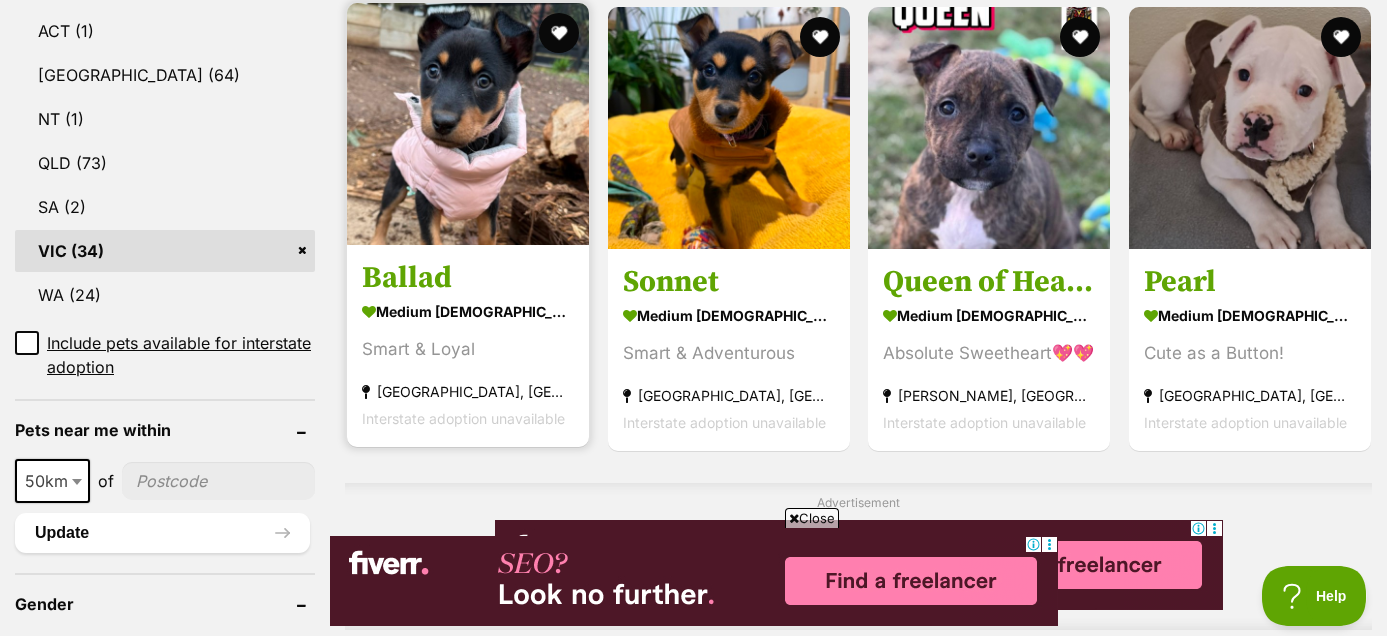 click on "medium [DEMOGRAPHIC_DATA] Dog
Smart & Loyal
[GEOGRAPHIC_DATA], [GEOGRAPHIC_DATA]
Interstate adoption unavailable" at bounding box center (468, 364) 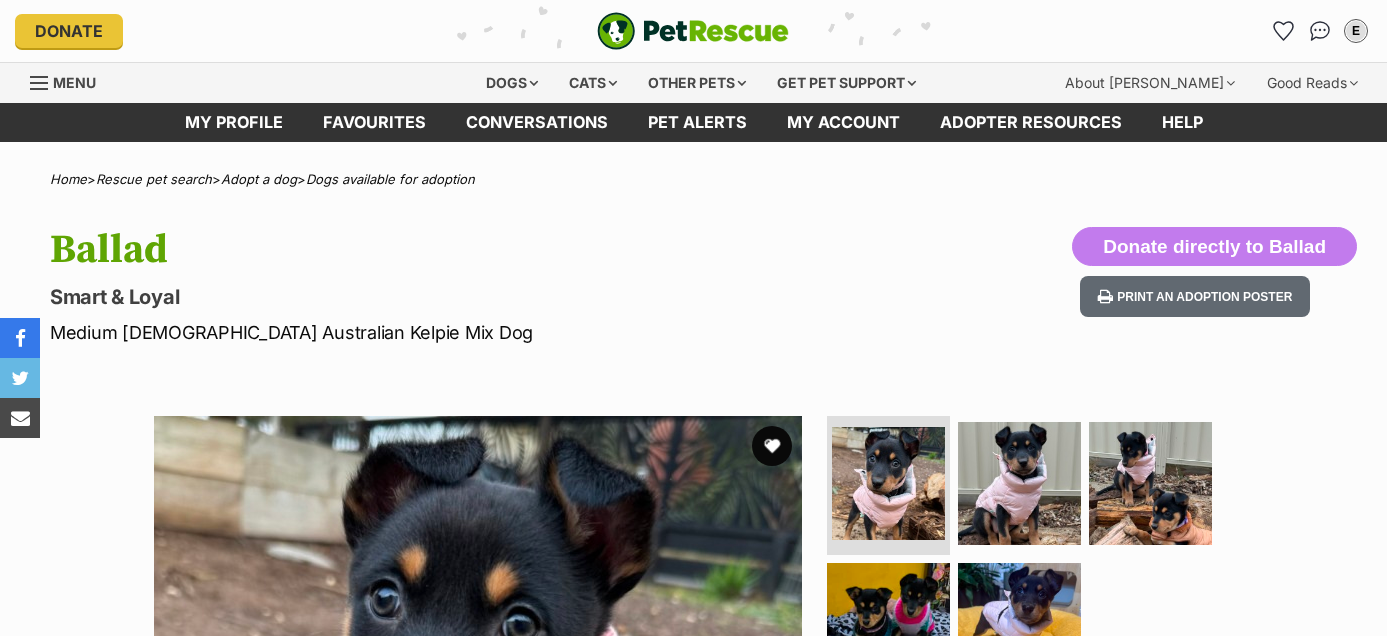 scroll, scrollTop: 0, scrollLeft: 0, axis: both 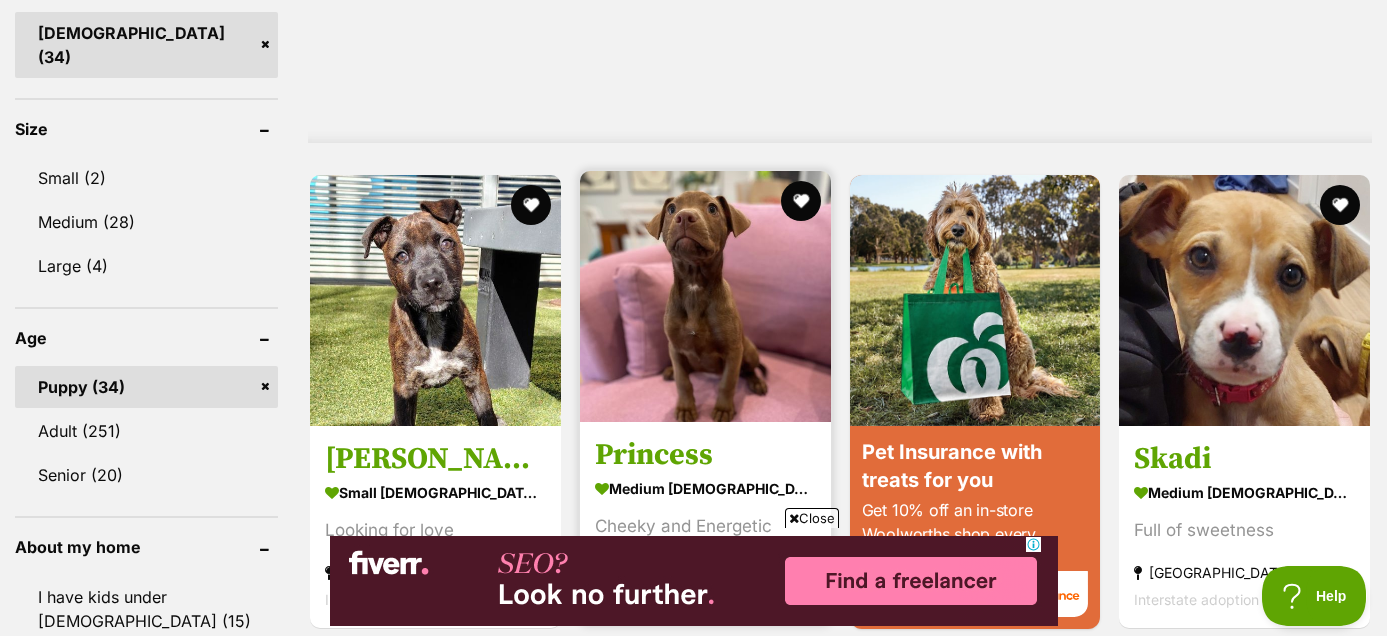click on "Princess" at bounding box center (705, 456) 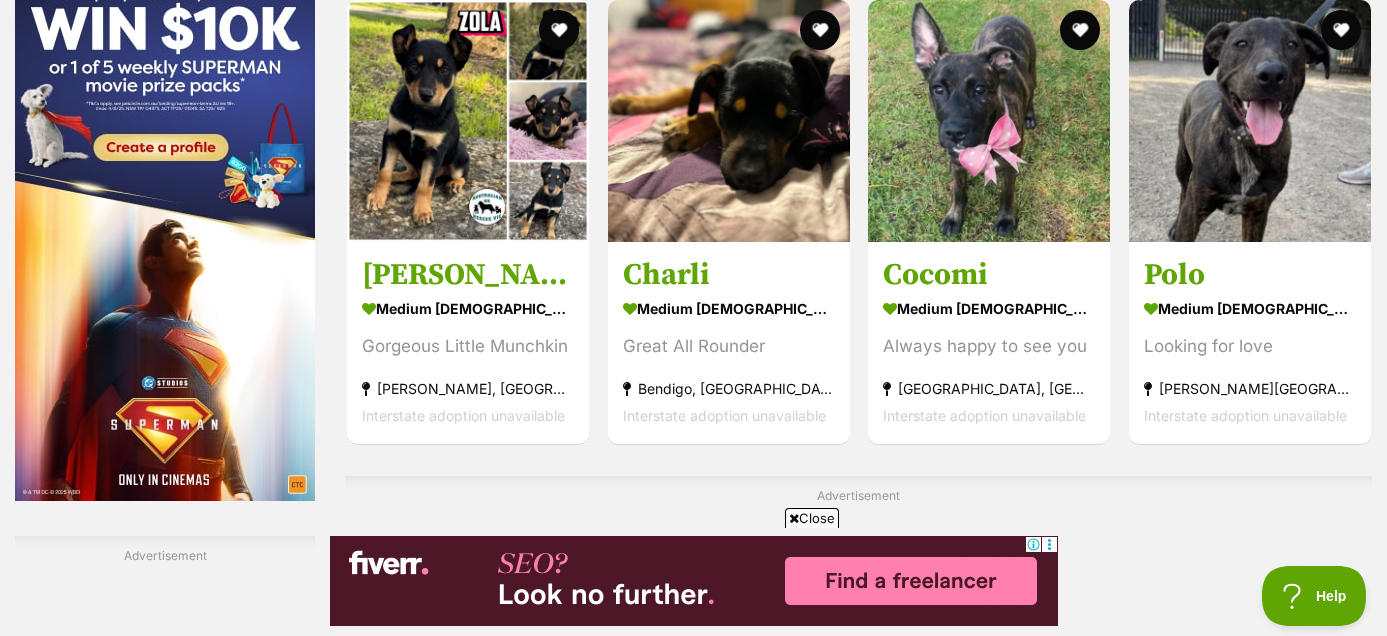 scroll, scrollTop: 3053, scrollLeft: 0, axis: vertical 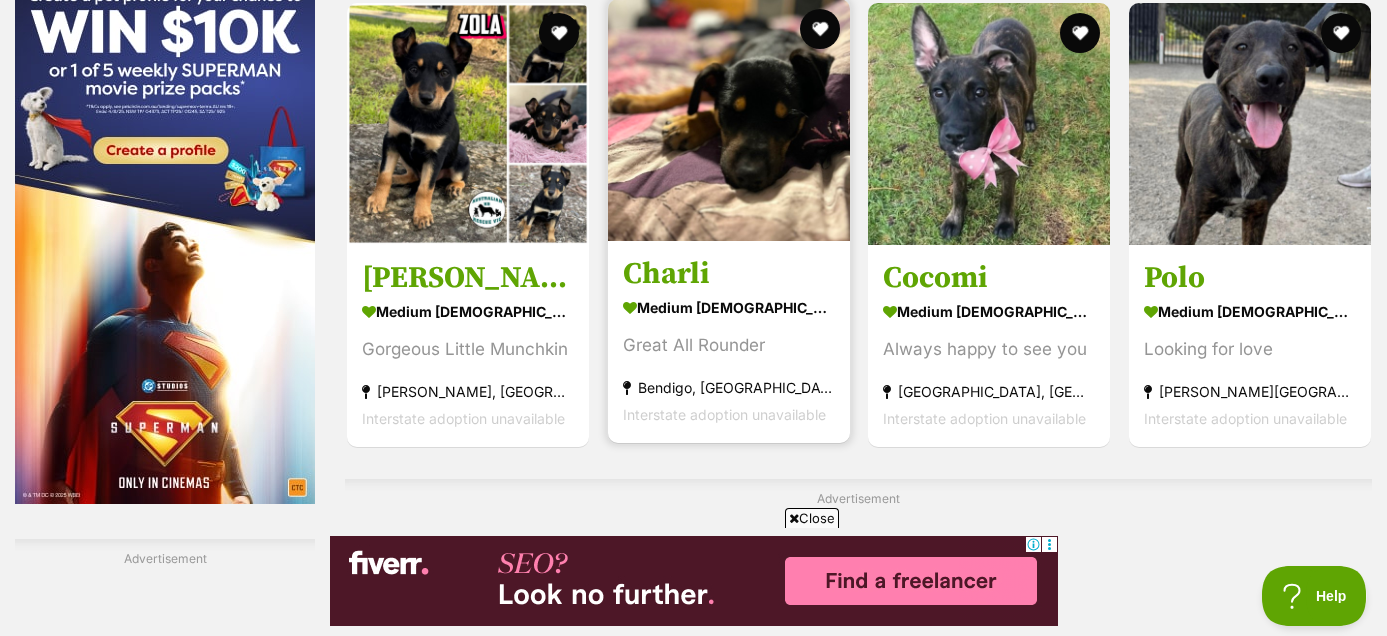 click on "Charli" at bounding box center [729, 274] 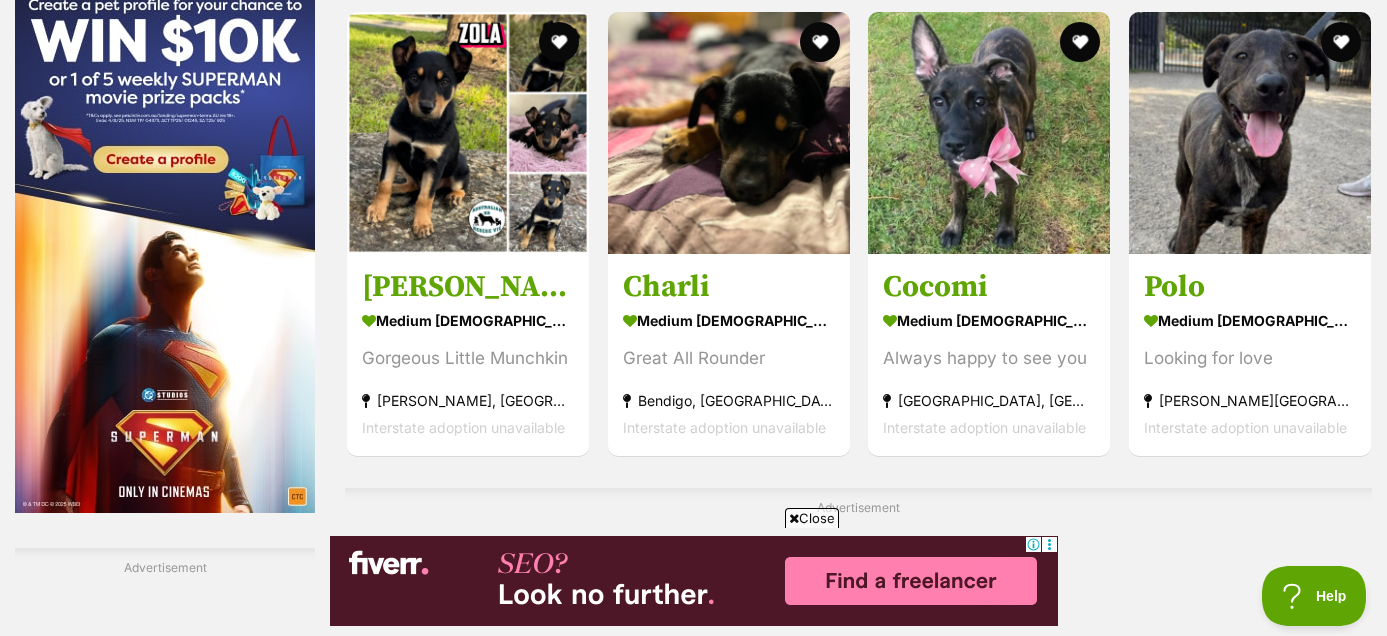 scroll, scrollTop: 3037, scrollLeft: 0, axis: vertical 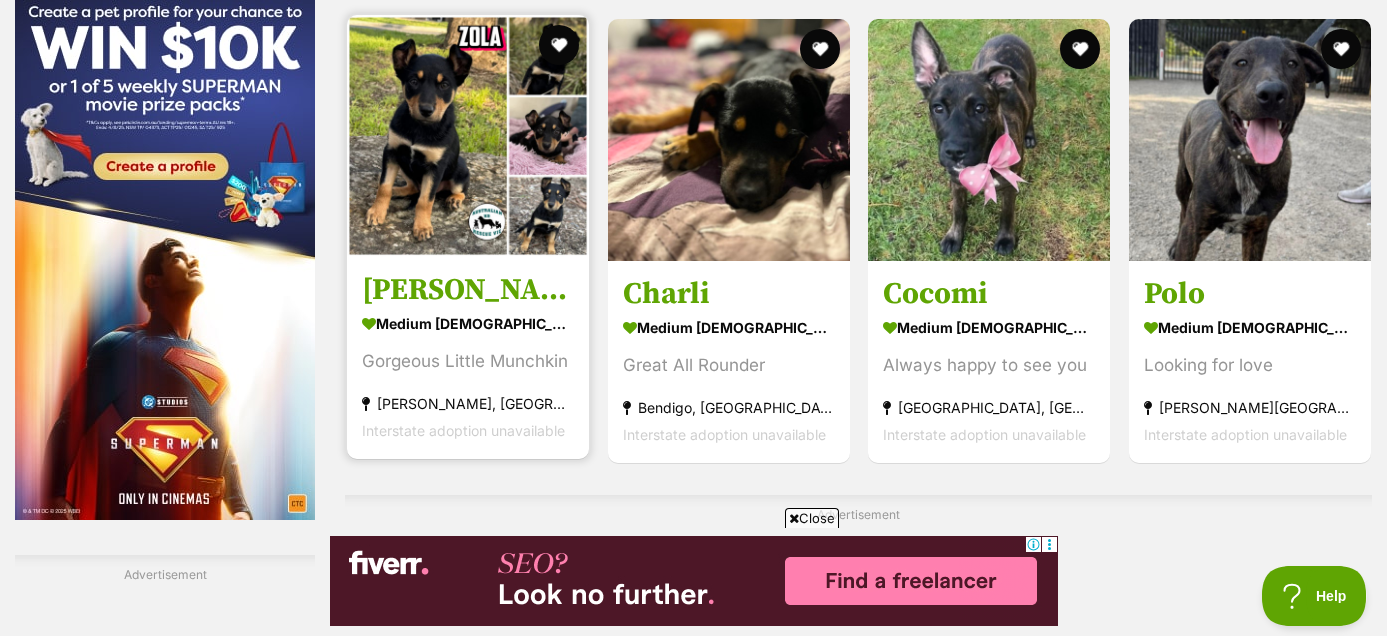 click on "medium female Dog" at bounding box center (468, 323) 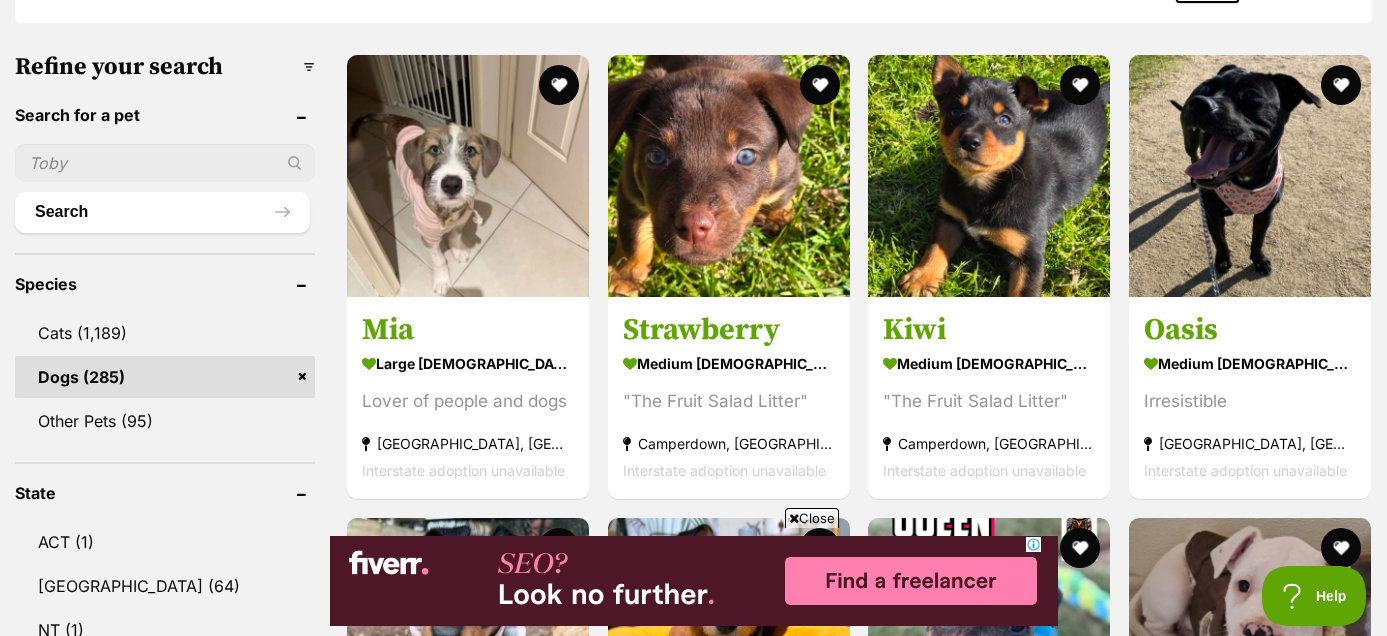 scroll, scrollTop: 675, scrollLeft: 0, axis: vertical 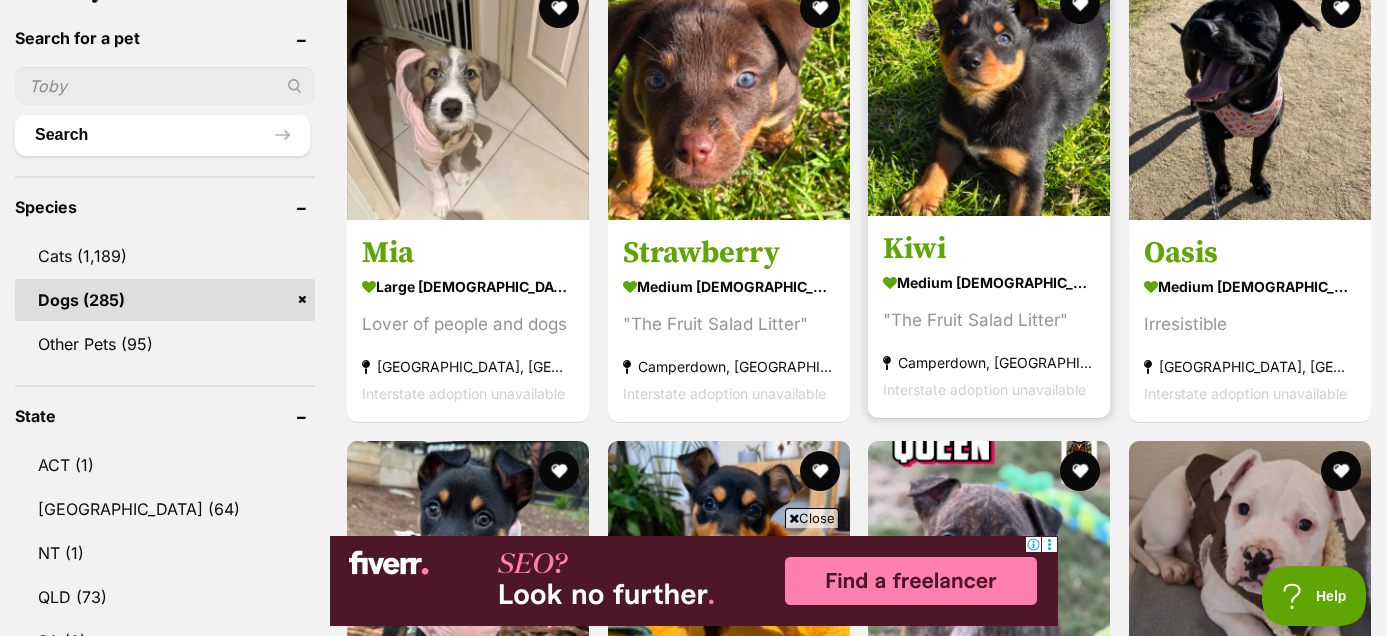 click on "Kiwi" at bounding box center [989, 249] 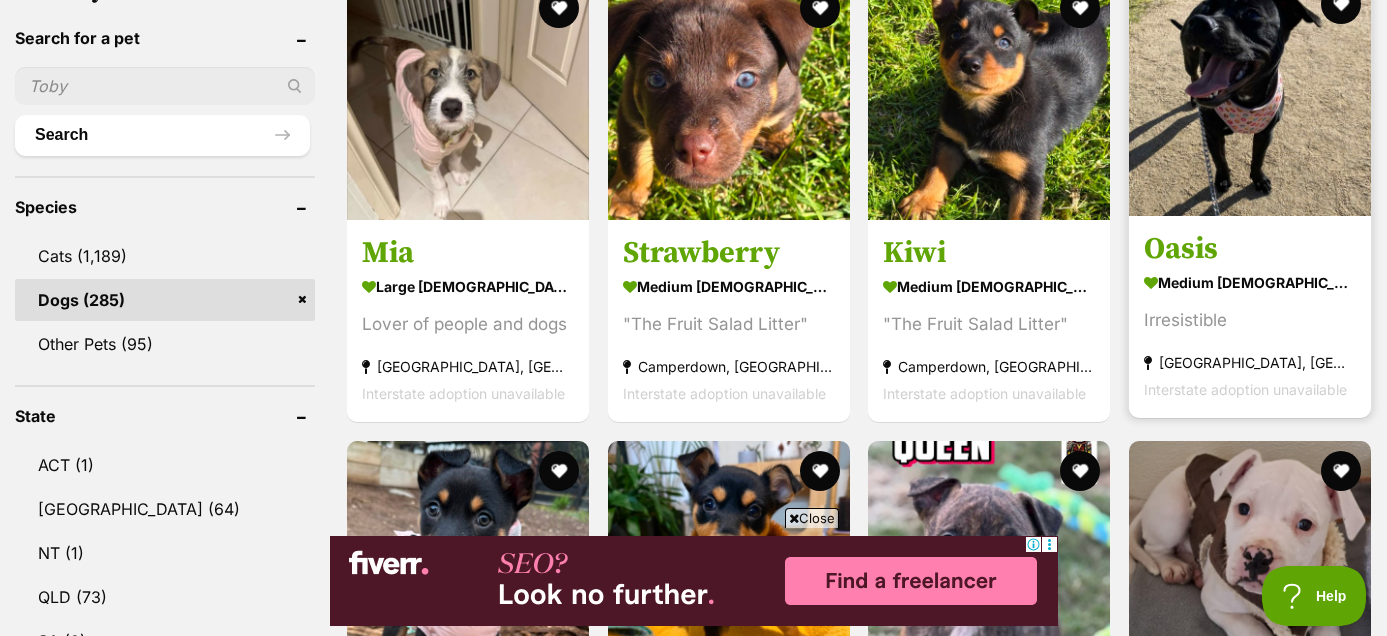 click on "Oasis
medium female Dog
Irresistible
Melbourne, VIC
Interstate adoption unavailable" at bounding box center [1250, 316] 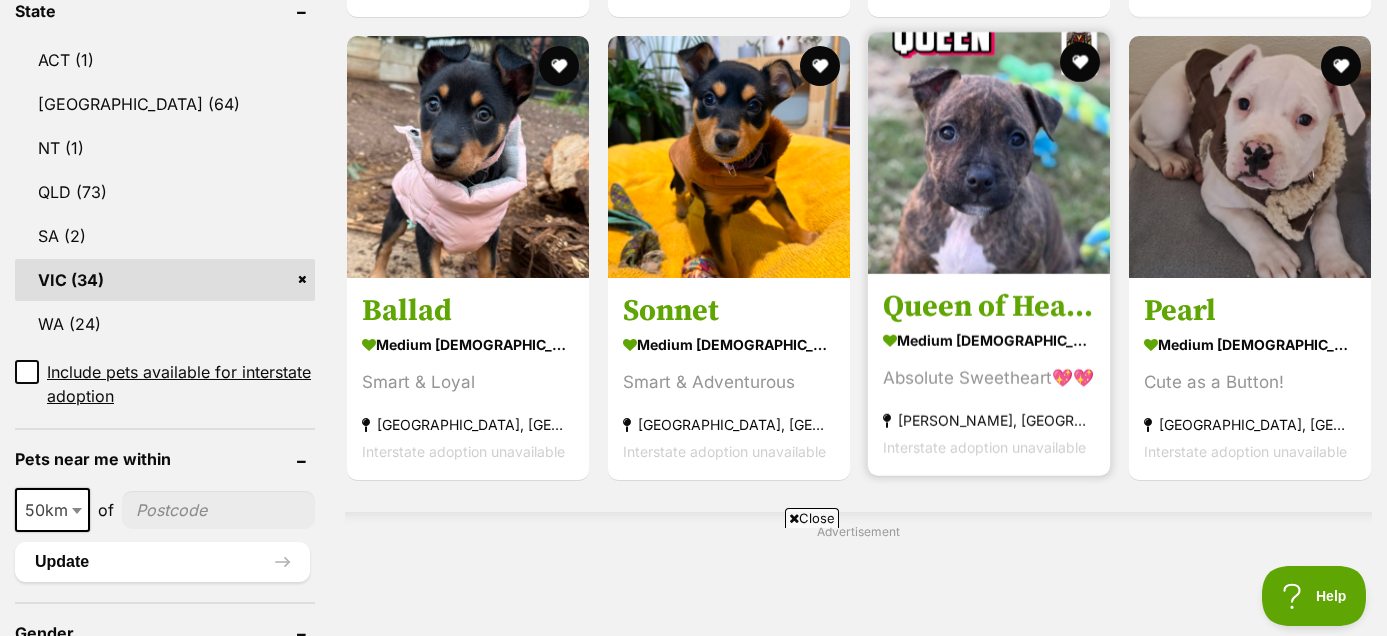 scroll, scrollTop: 0, scrollLeft: 0, axis: both 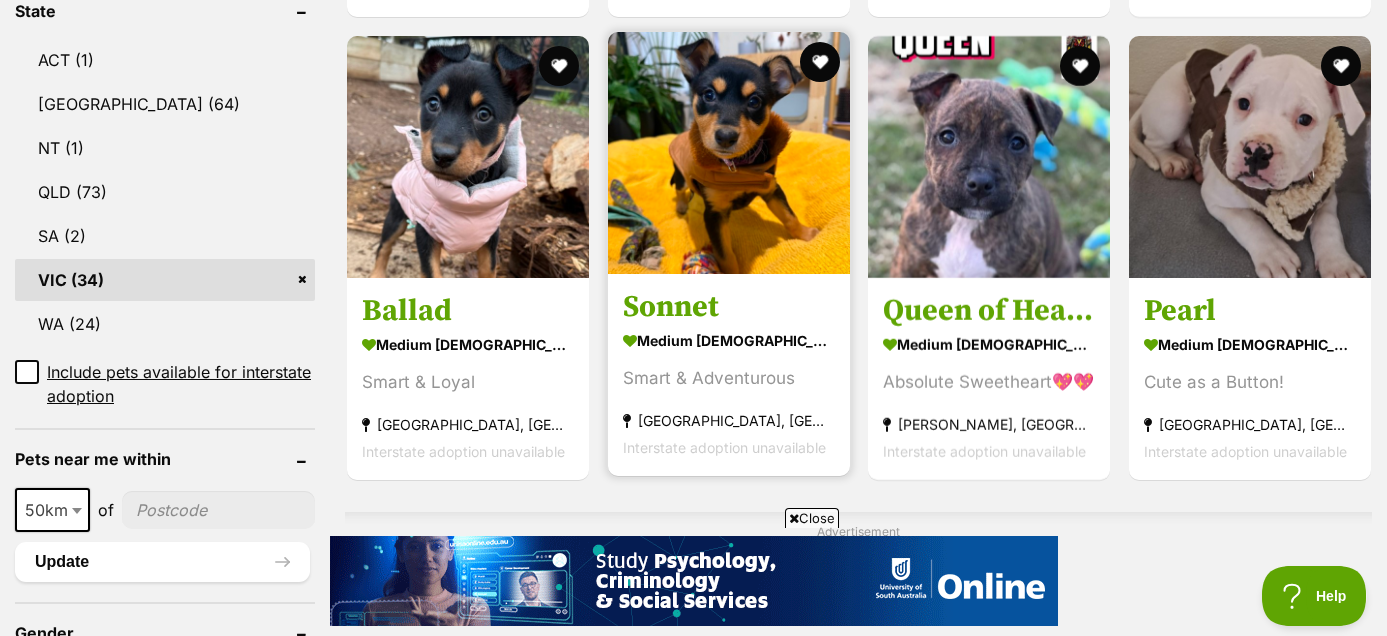 click on "Sonnet
medium female Dog
Smart & Adventurous
Ballarat East, VIC
Interstate adoption unavailable" at bounding box center [729, 374] 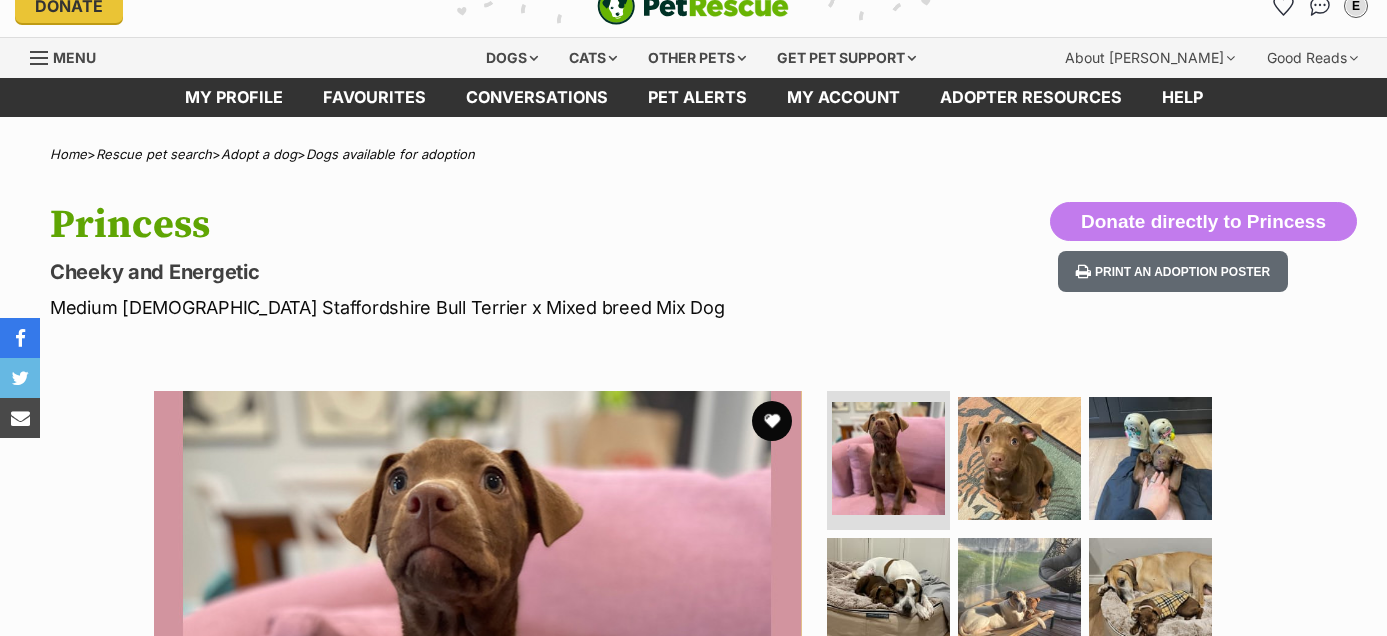 scroll, scrollTop: 0, scrollLeft: 0, axis: both 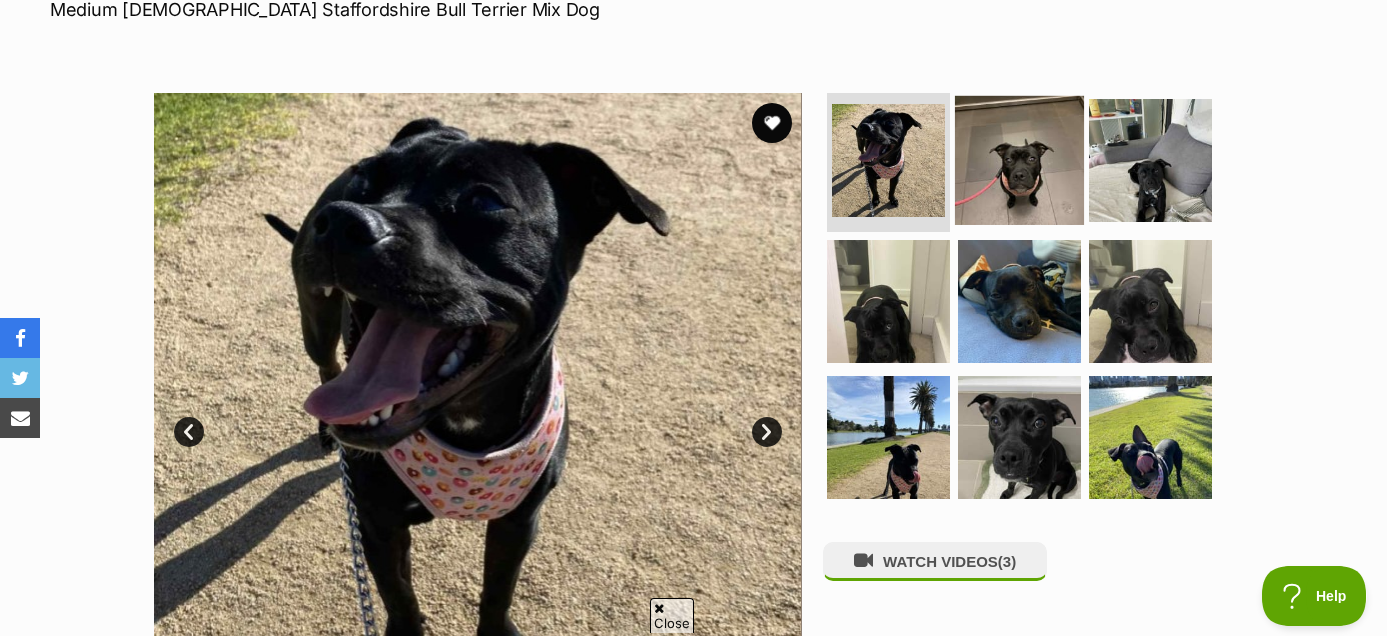 click at bounding box center (1019, 159) 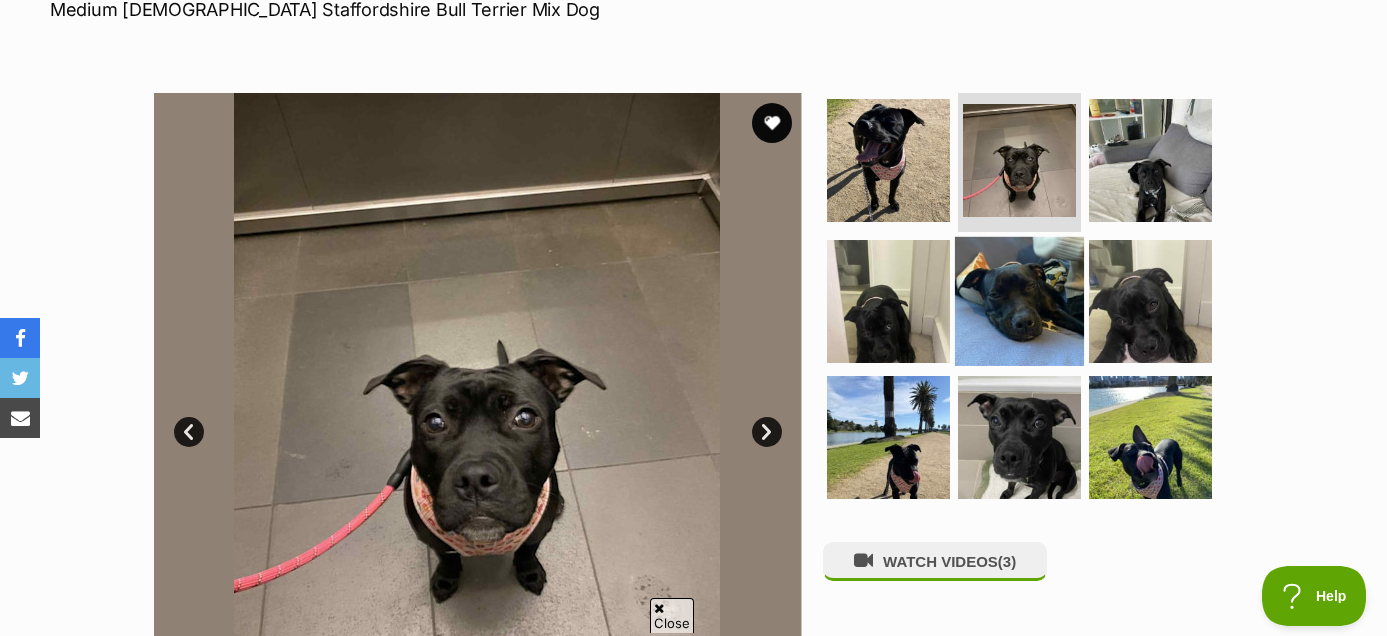 scroll, scrollTop: 0, scrollLeft: 0, axis: both 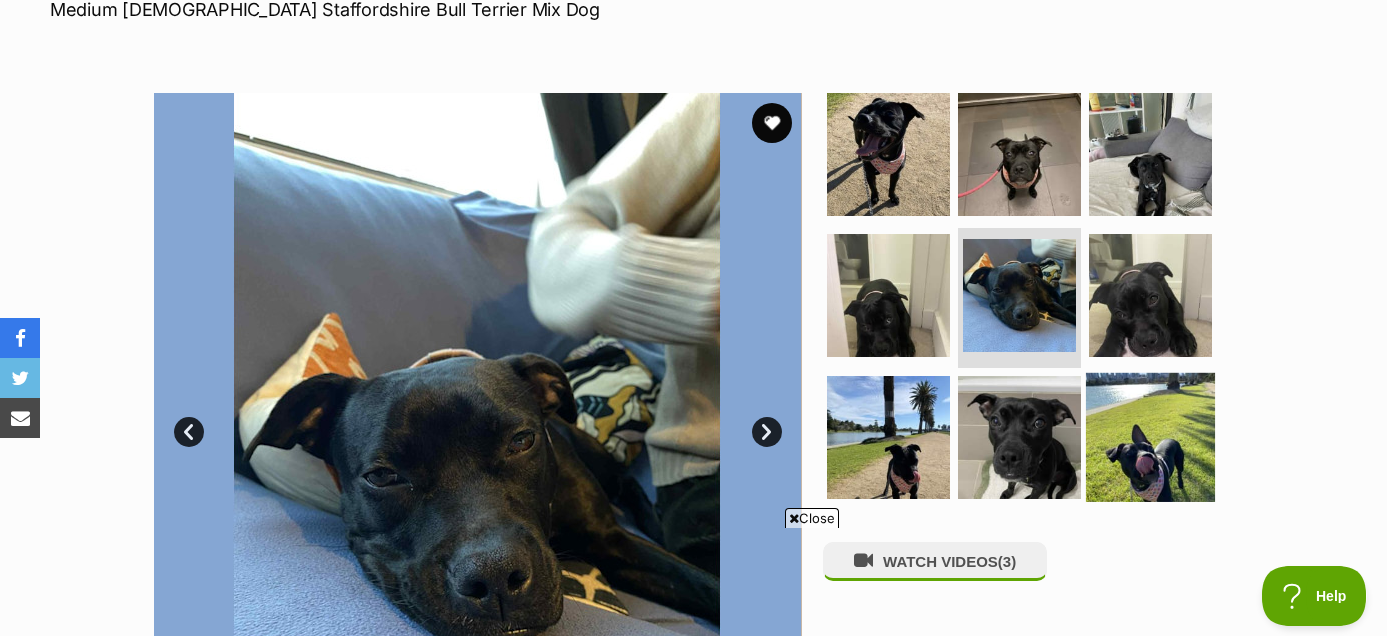 click at bounding box center [1150, 437] 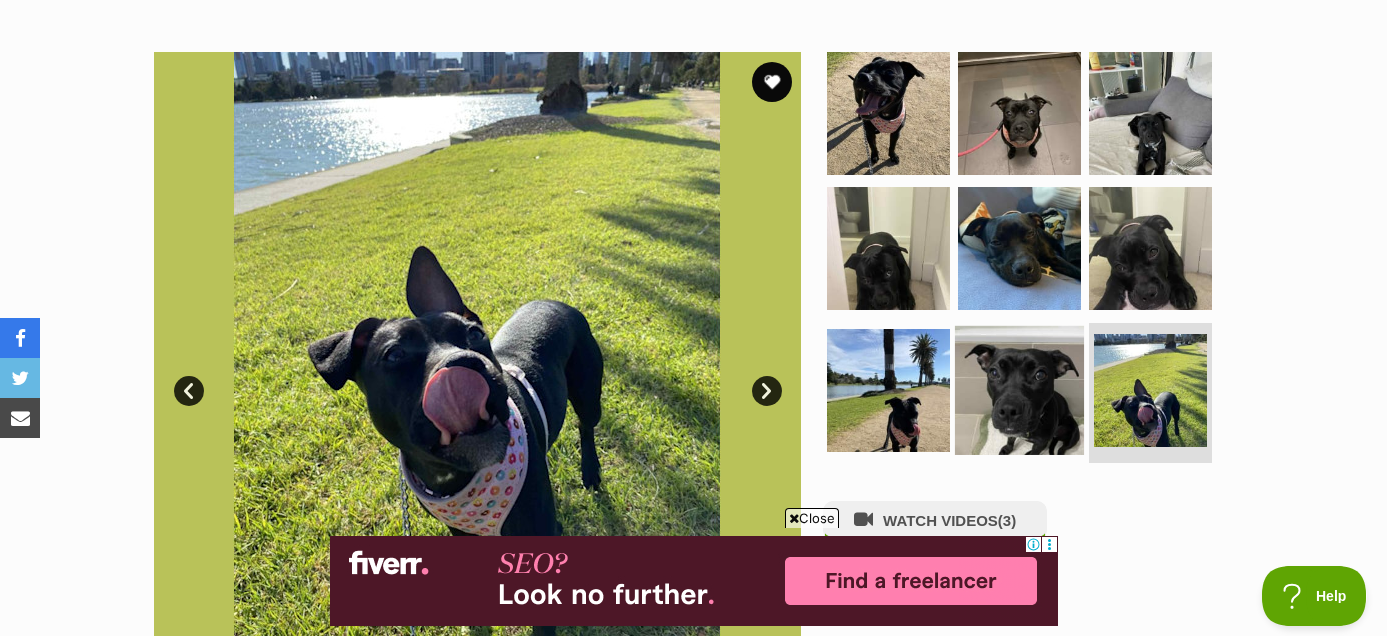 scroll, scrollTop: 369, scrollLeft: 0, axis: vertical 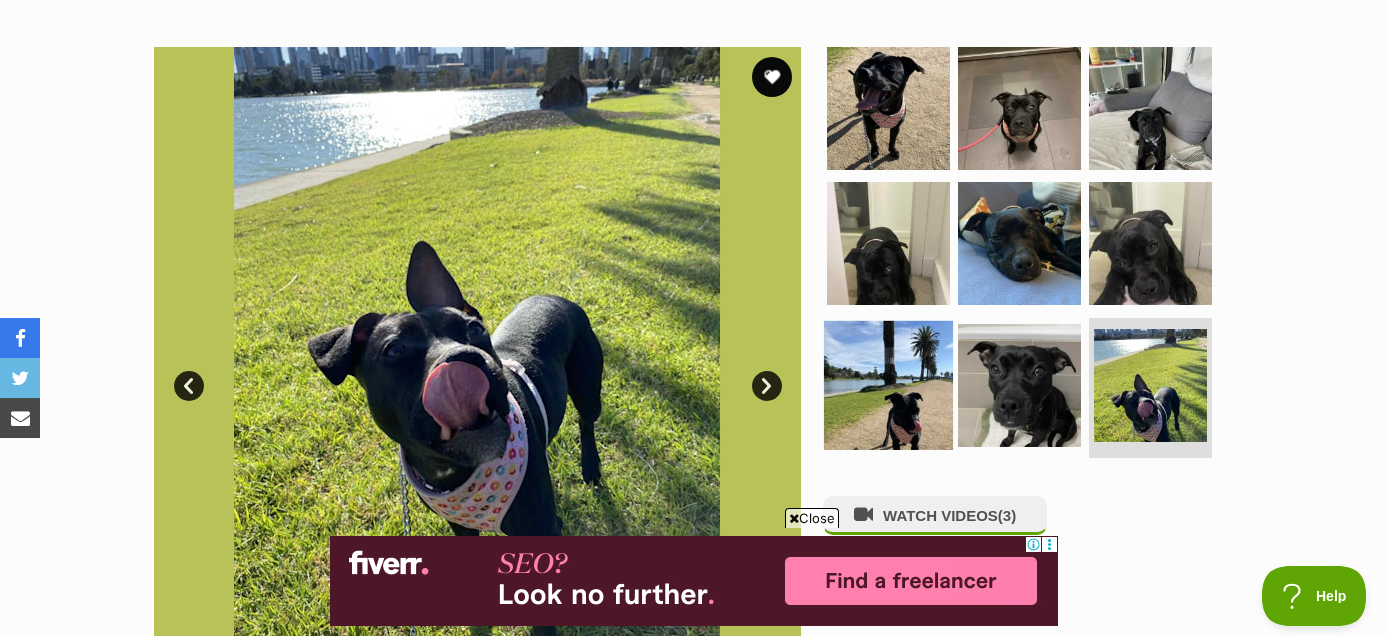 click at bounding box center [888, 385] 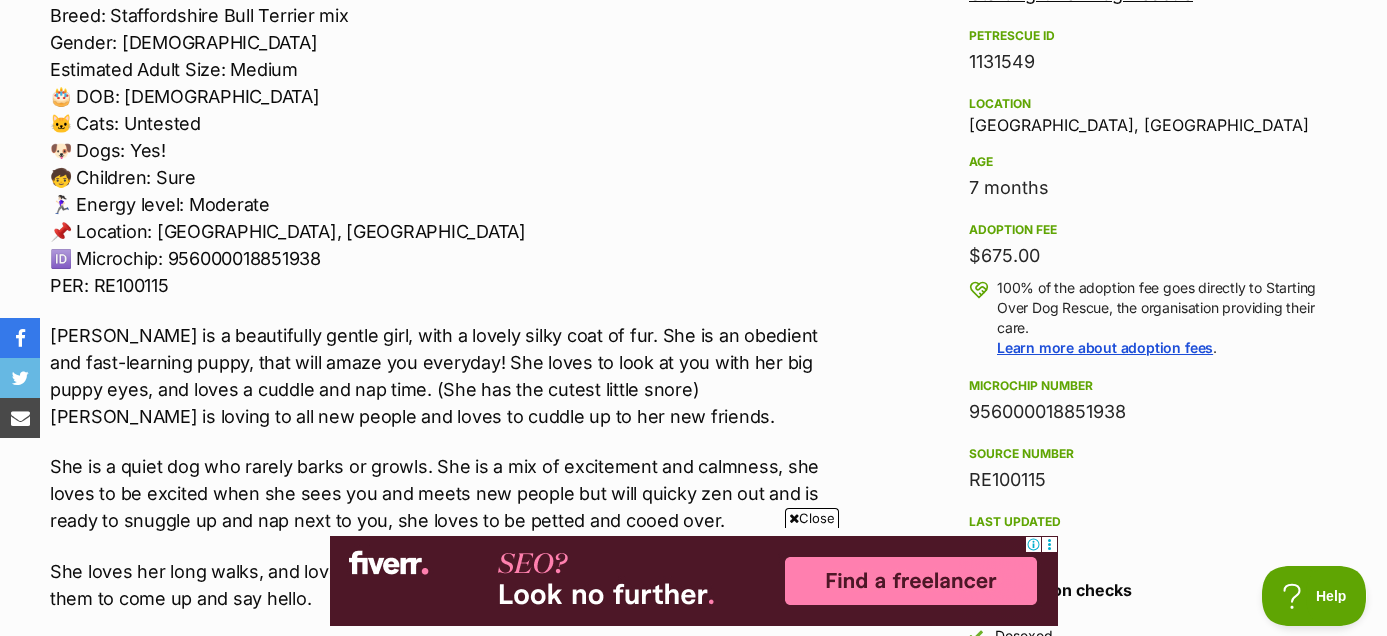 scroll, scrollTop: 1311, scrollLeft: 0, axis: vertical 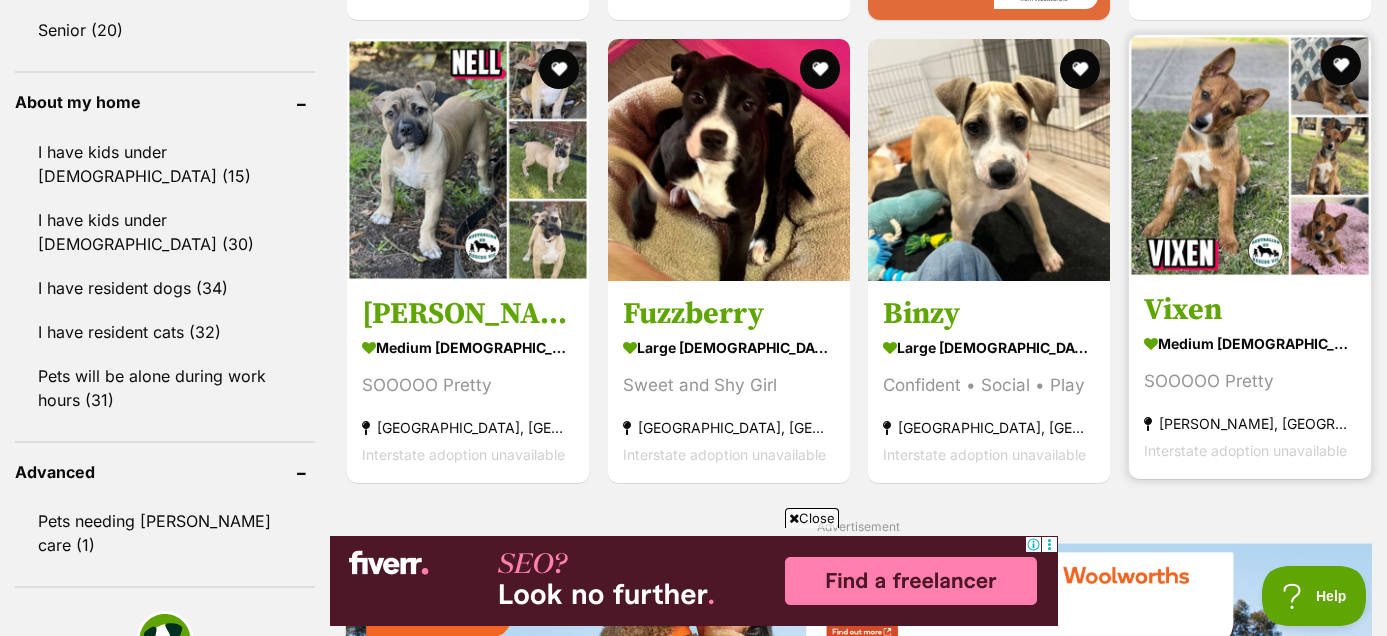 click on "Vixen" at bounding box center [1250, 310] 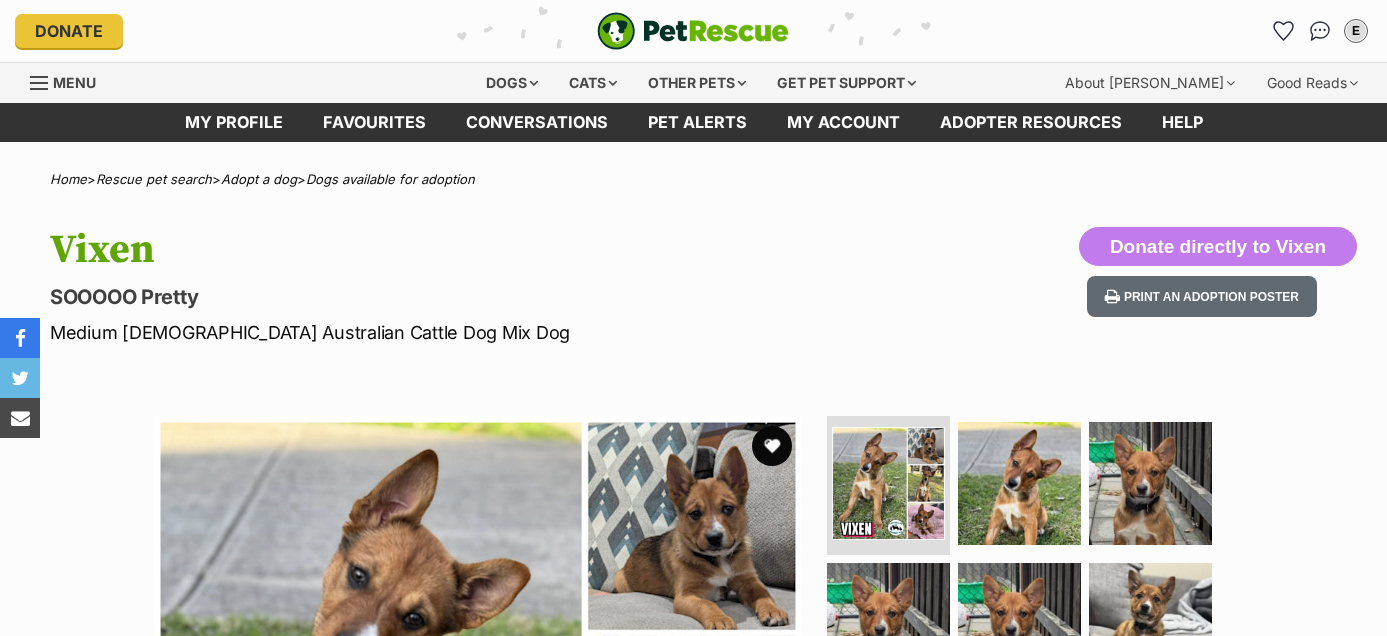 scroll, scrollTop: 0, scrollLeft: 0, axis: both 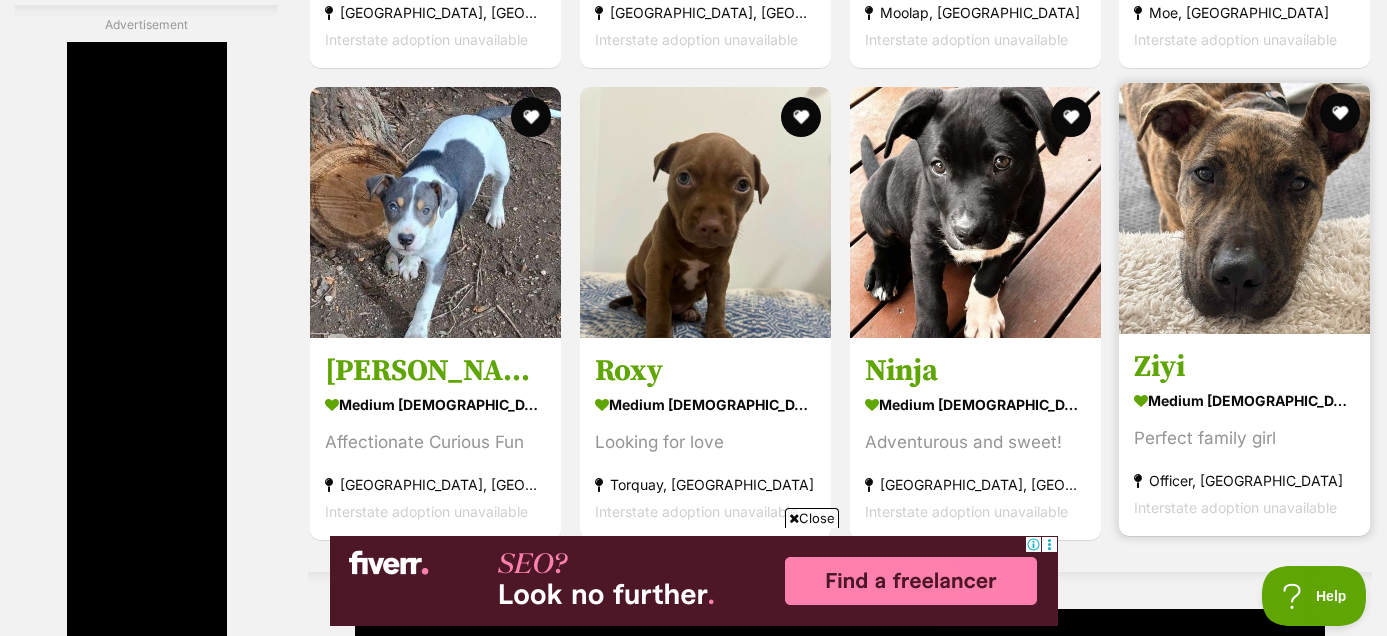 click on "Ziyi" at bounding box center [1244, 367] 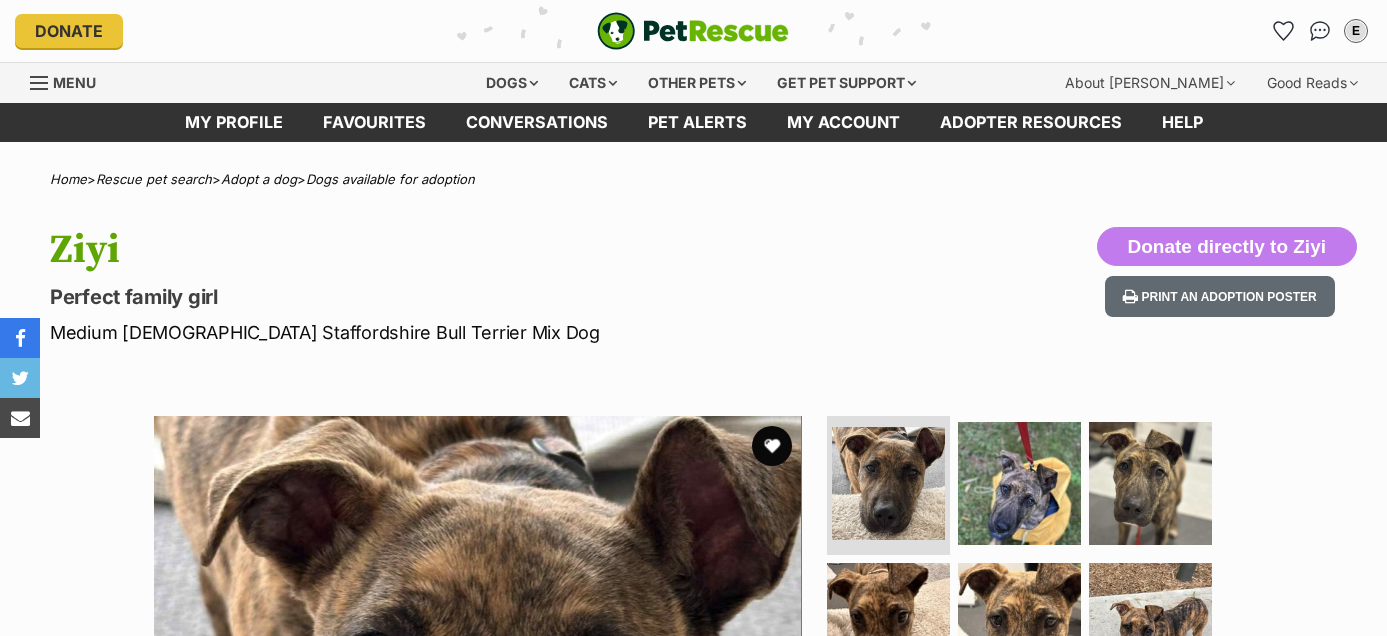 scroll, scrollTop: 0, scrollLeft: 0, axis: both 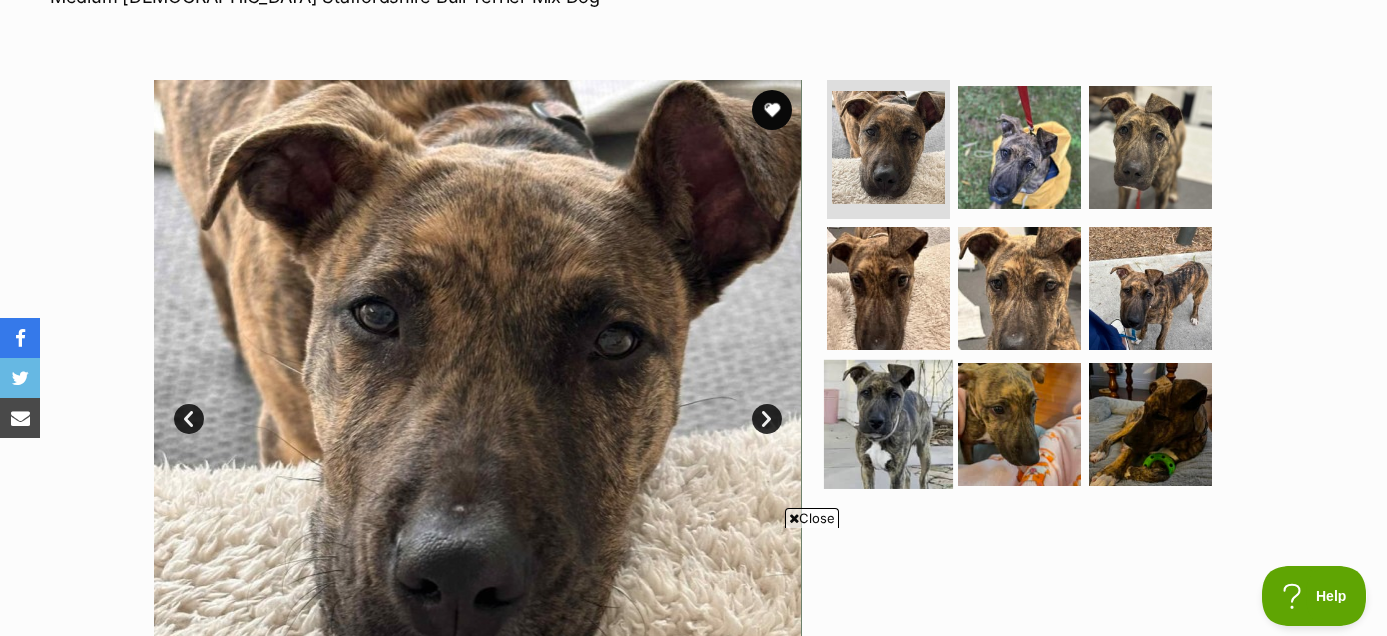 click at bounding box center (888, 424) 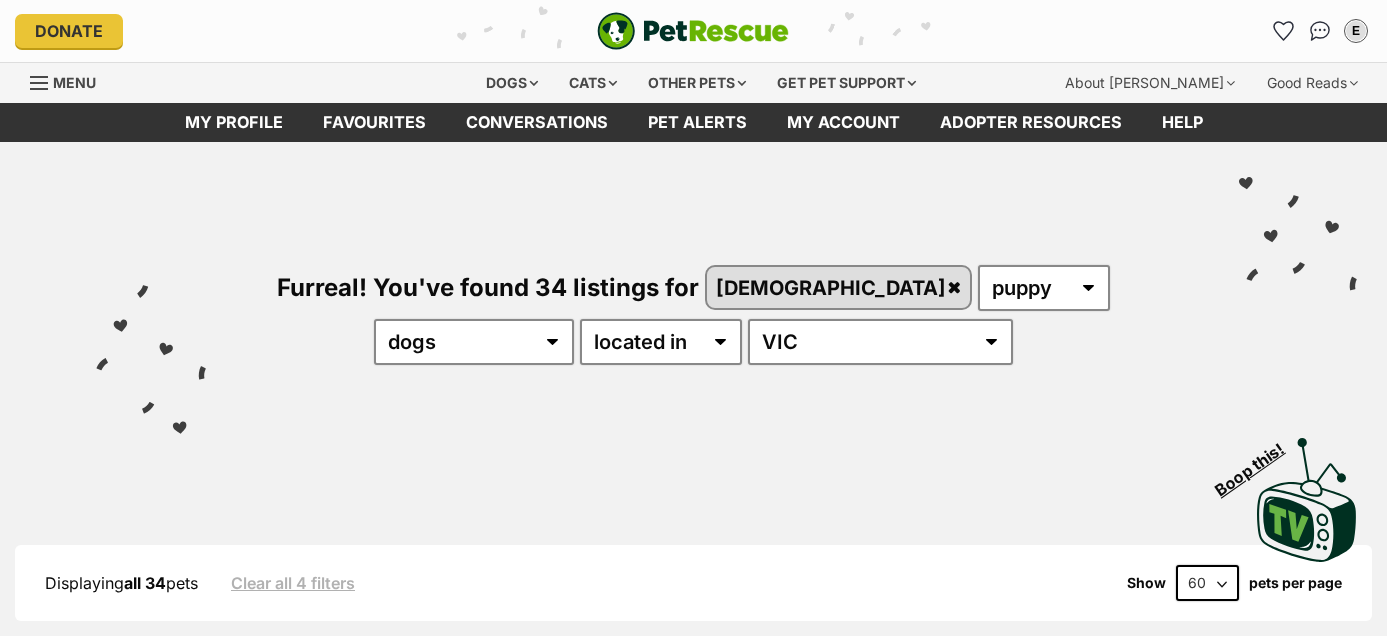 scroll, scrollTop: 3982, scrollLeft: 0, axis: vertical 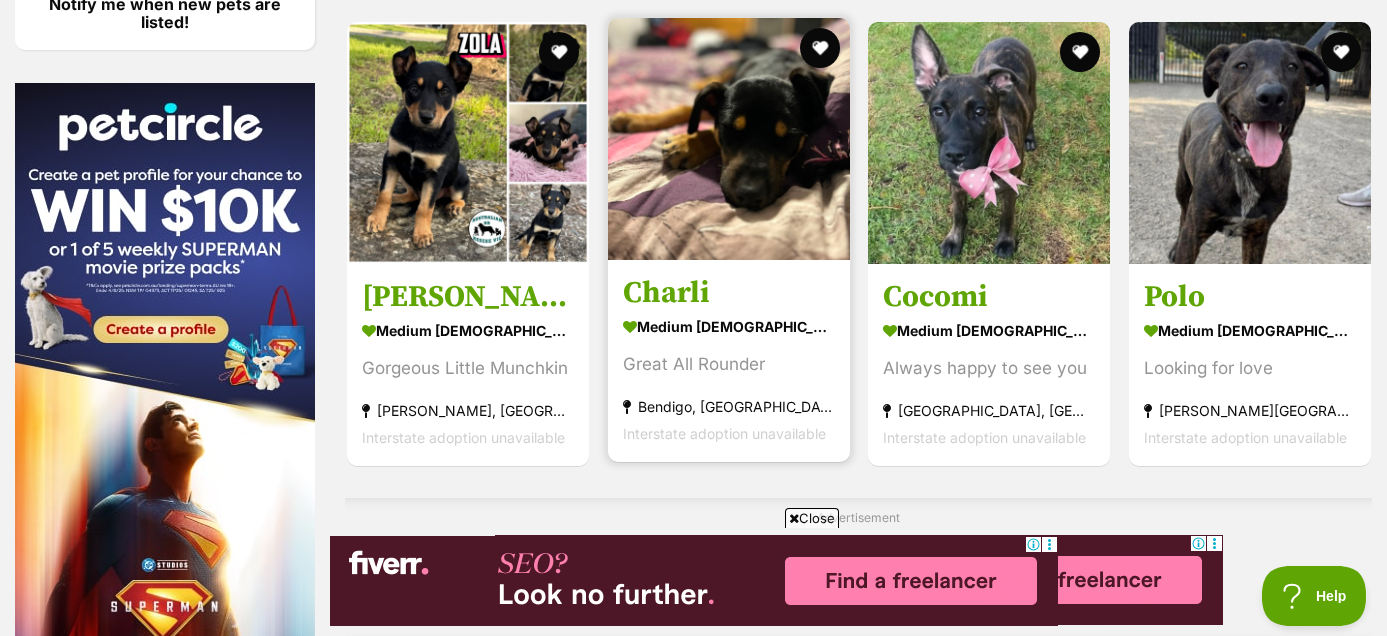 click on "Charli" at bounding box center (729, 293) 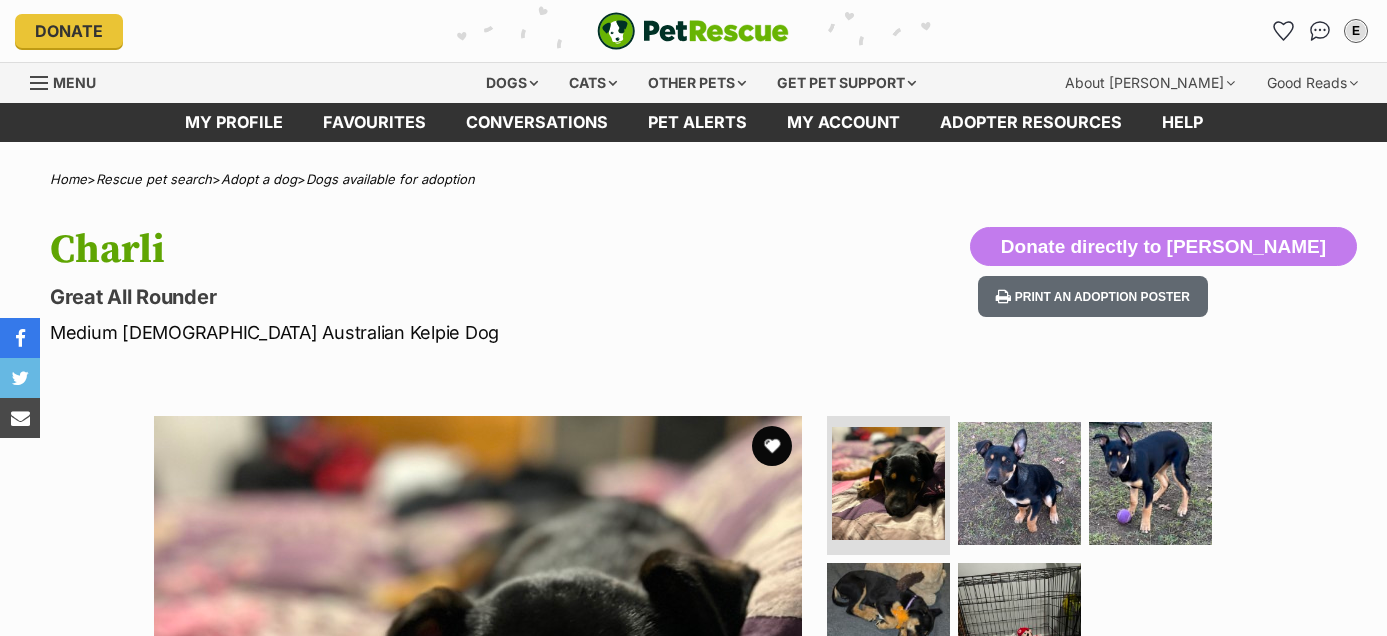 scroll, scrollTop: 0, scrollLeft: 0, axis: both 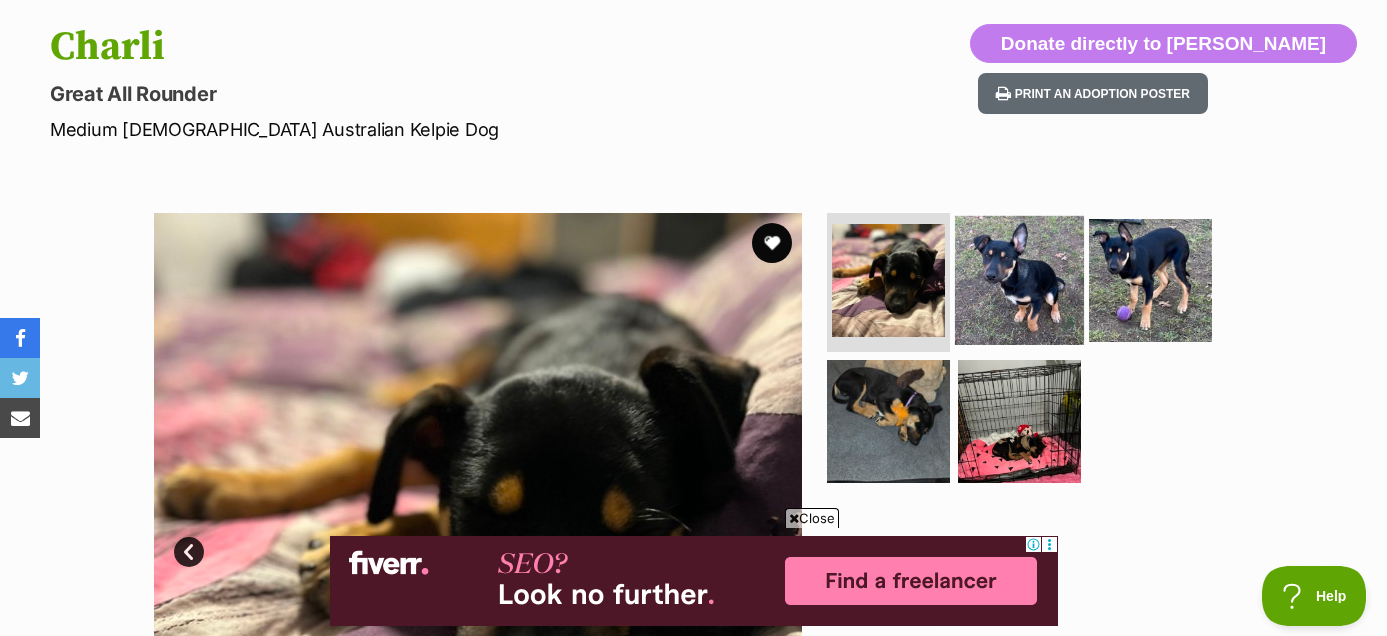 click at bounding box center (1019, 279) 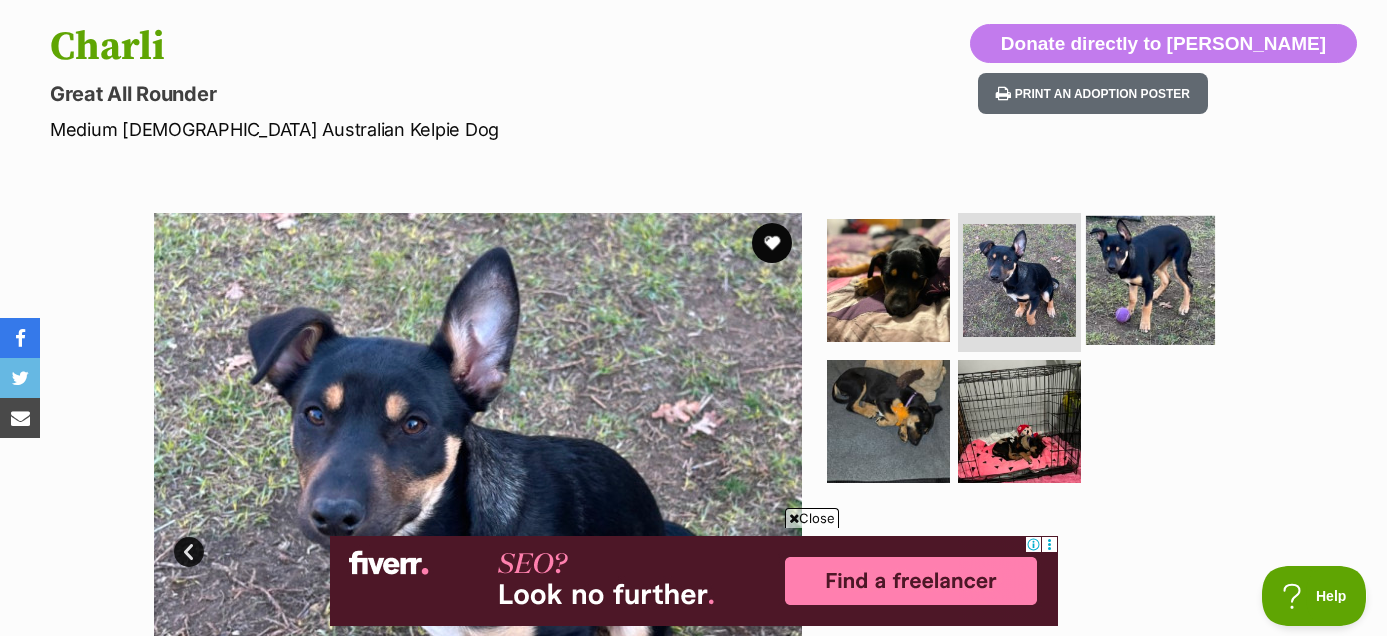 click at bounding box center (1150, 279) 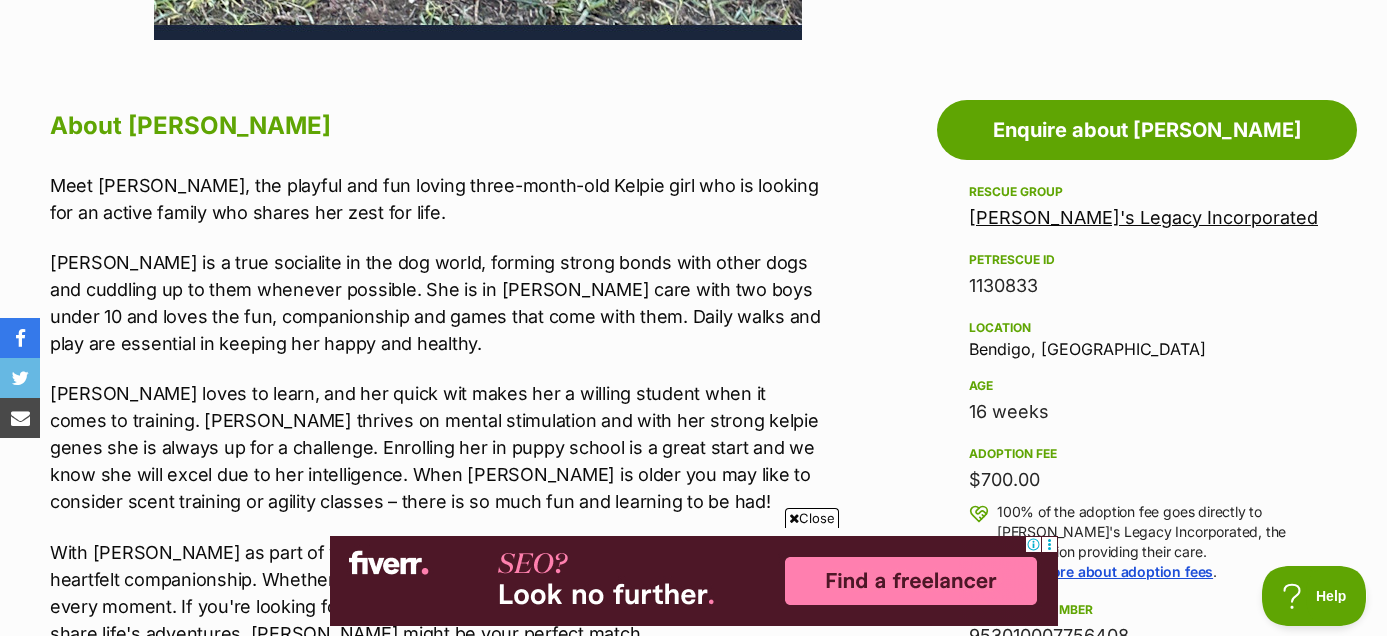 scroll, scrollTop: 1026, scrollLeft: 0, axis: vertical 